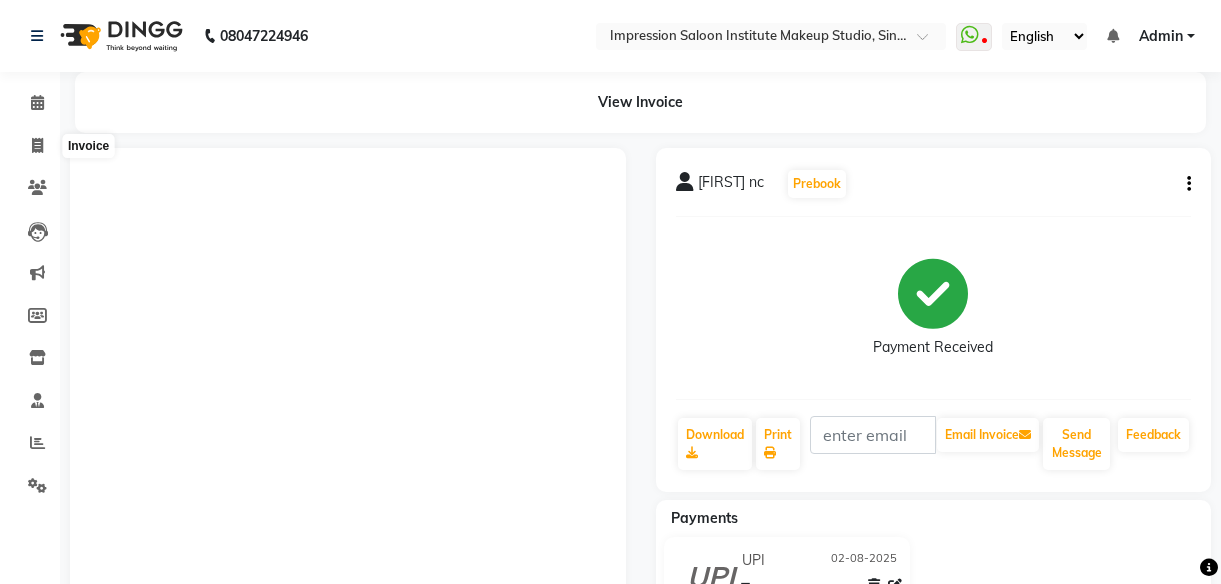 scroll, scrollTop: 0, scrollLeft: 0, axis: both 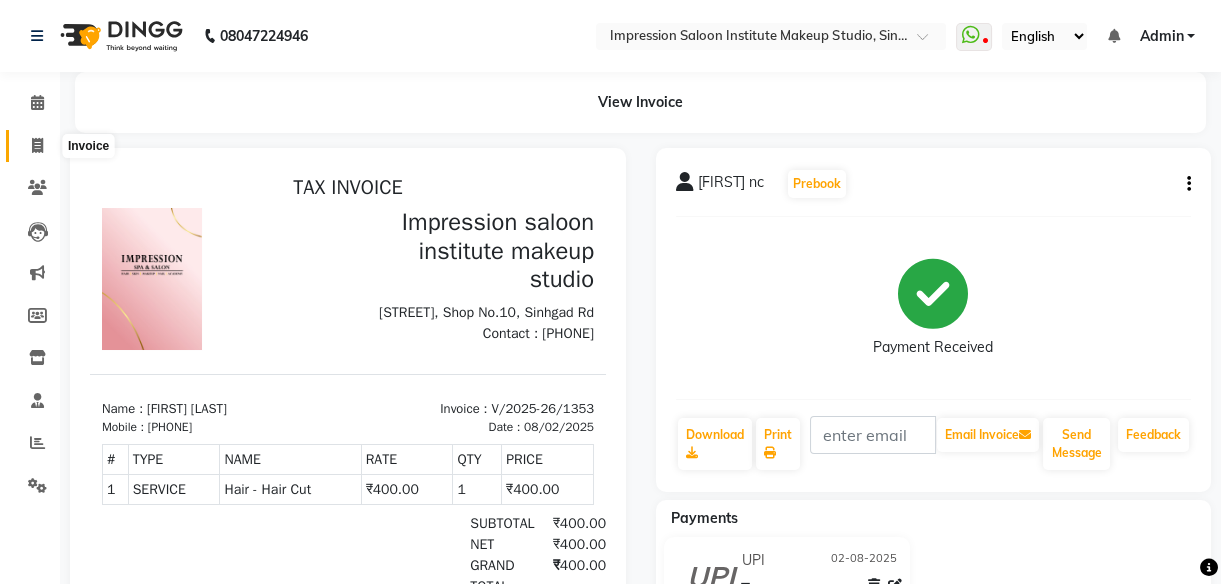 click 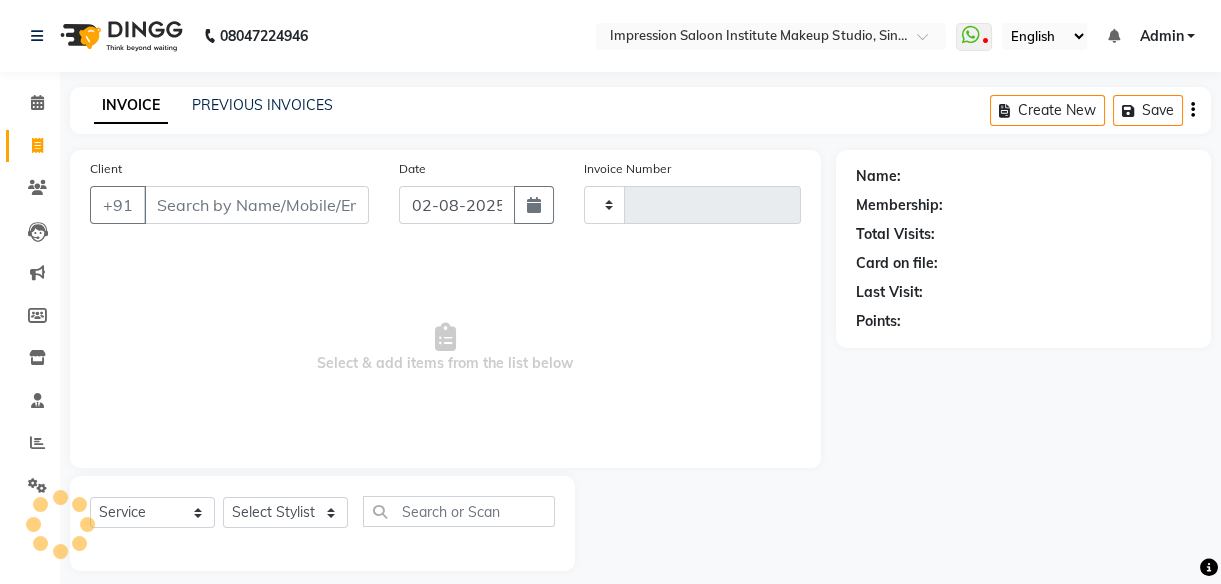 scroll, scrollTop: 18, scrollLeft: 0, axis: vertical 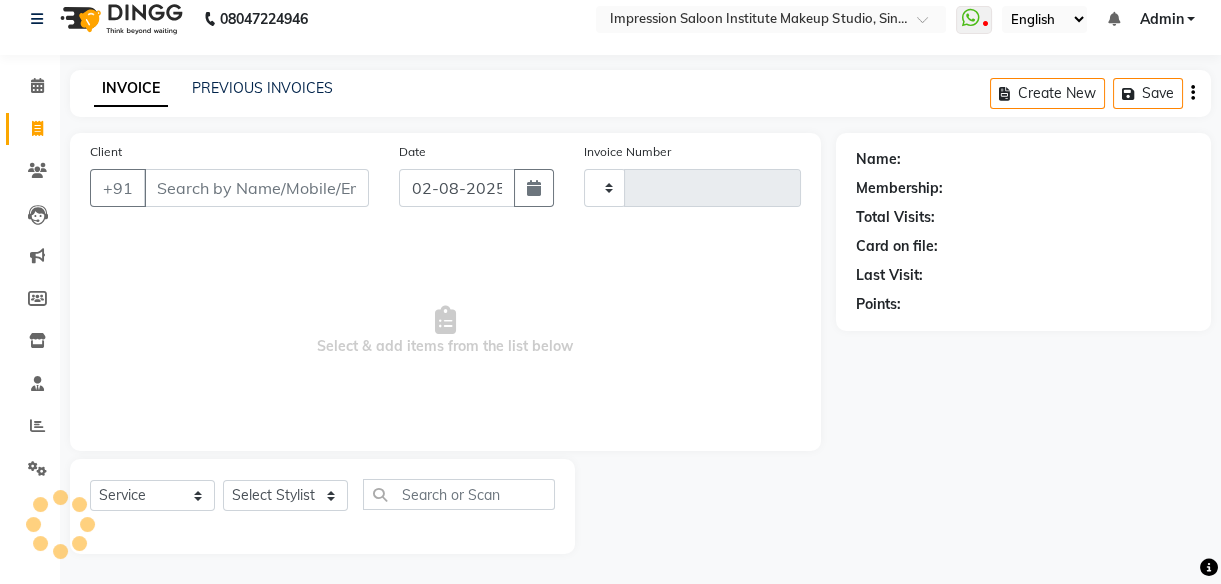 type on "1354" 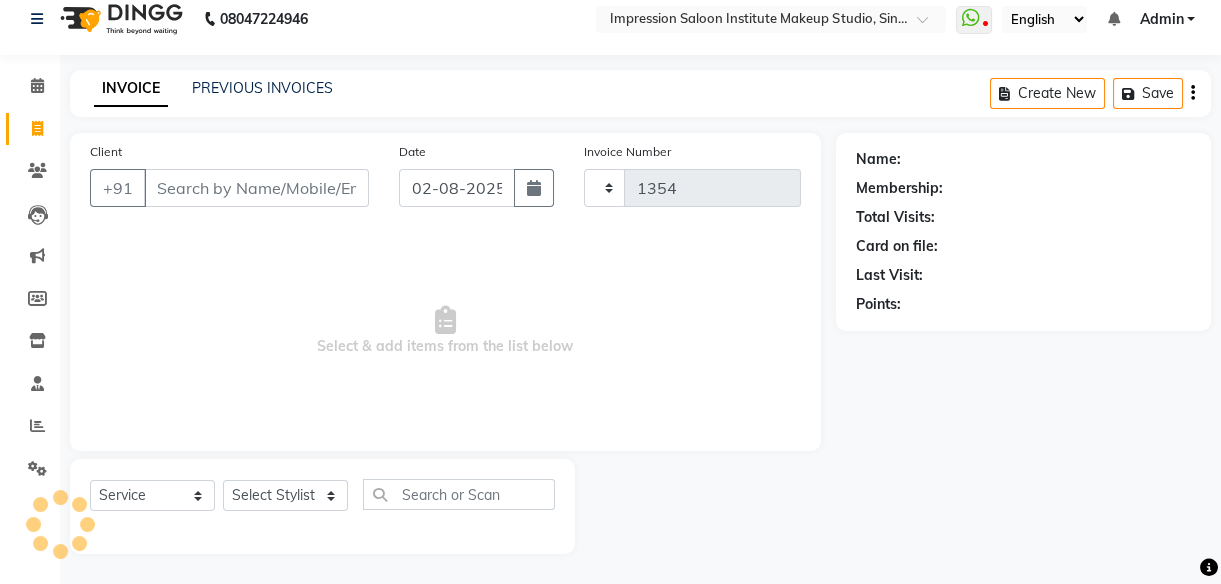 select on "437" 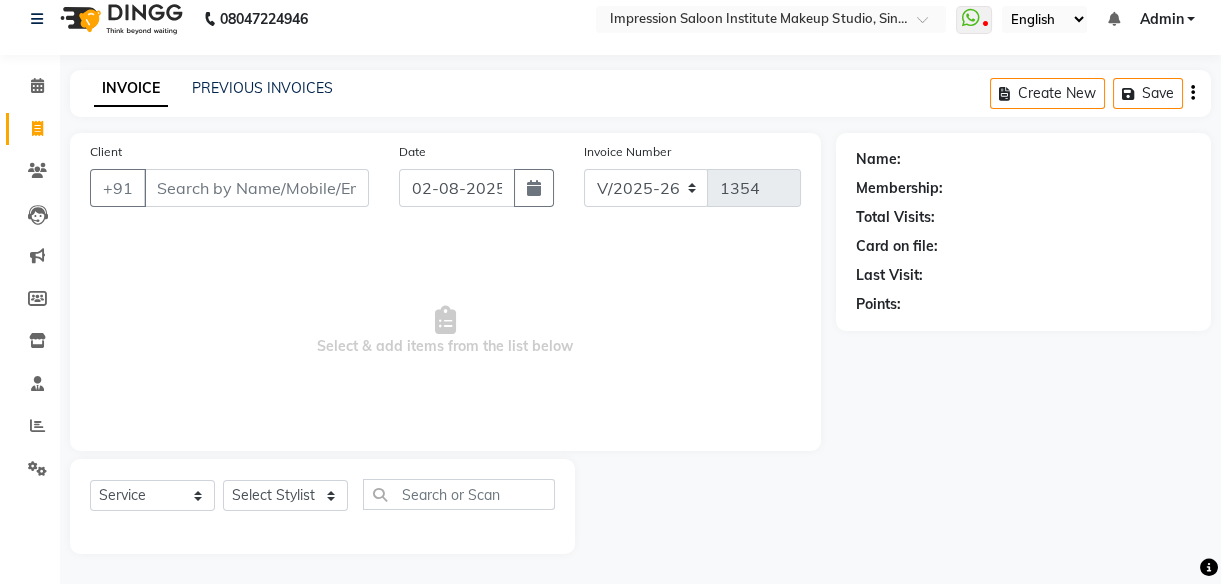 select on "product" 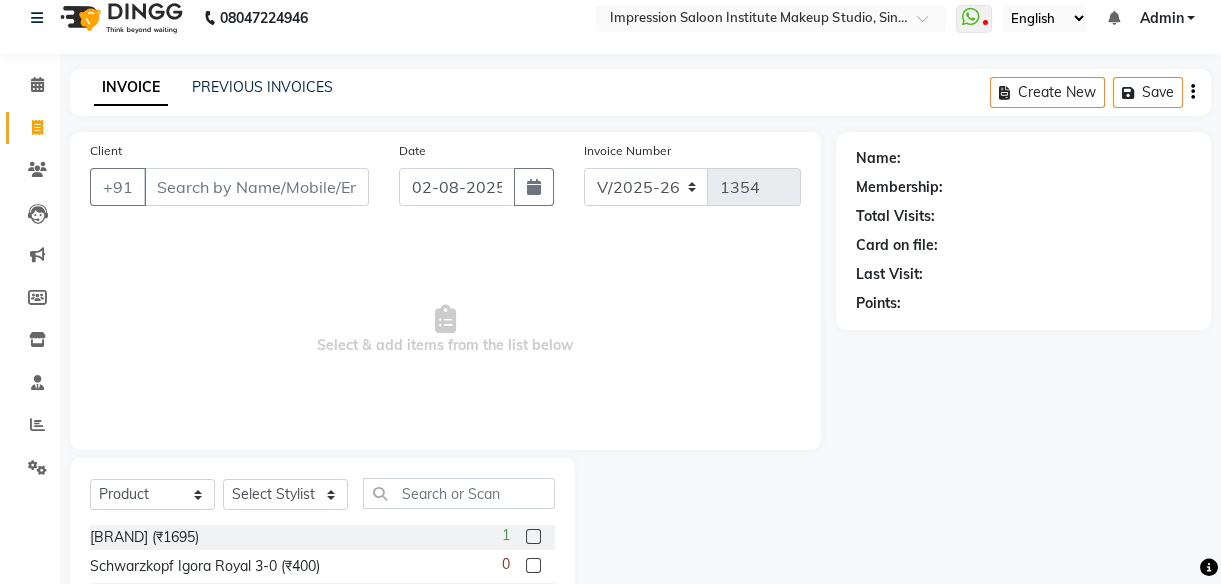 click on "Client" at bounding box center [256, 187] 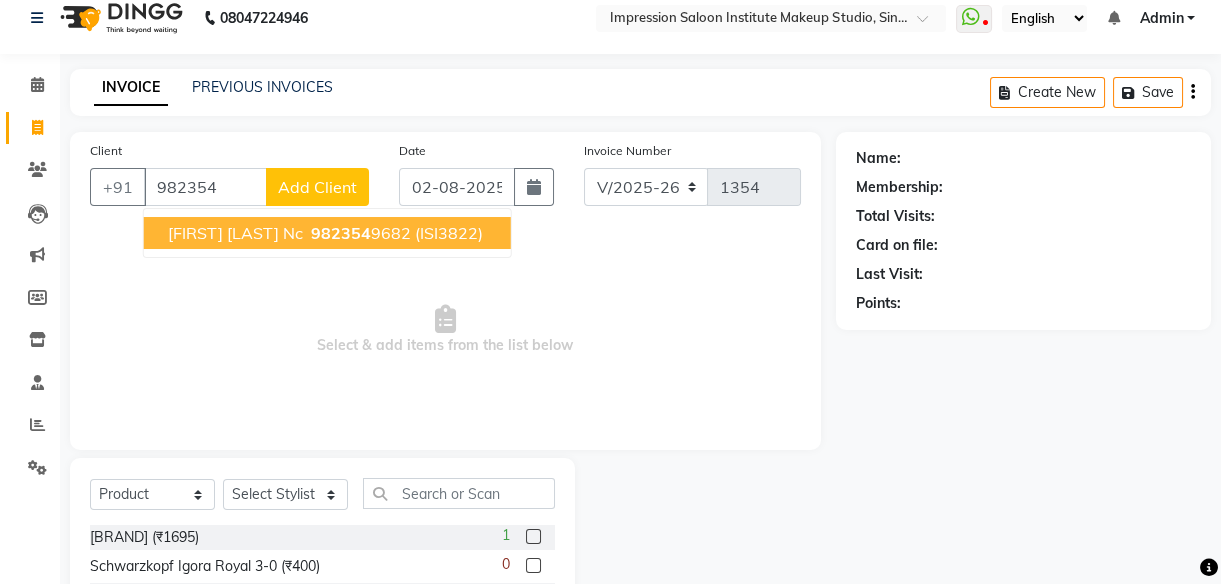 click on "[FIRST] [LAST] Nc" at bounding box center [235, 233] 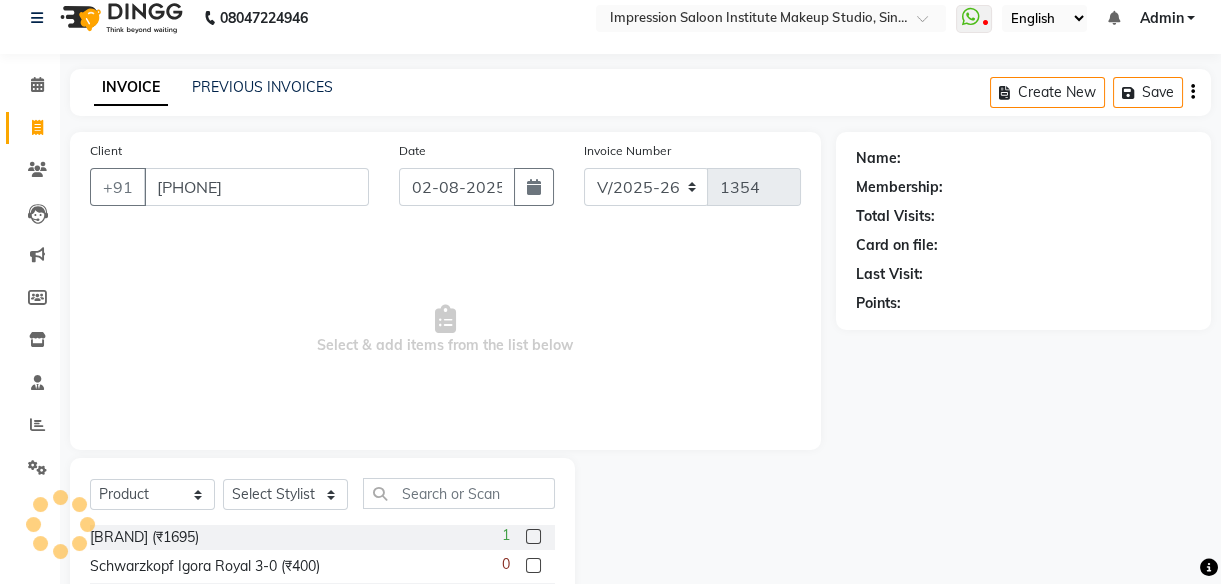 type on "[PHONE]" 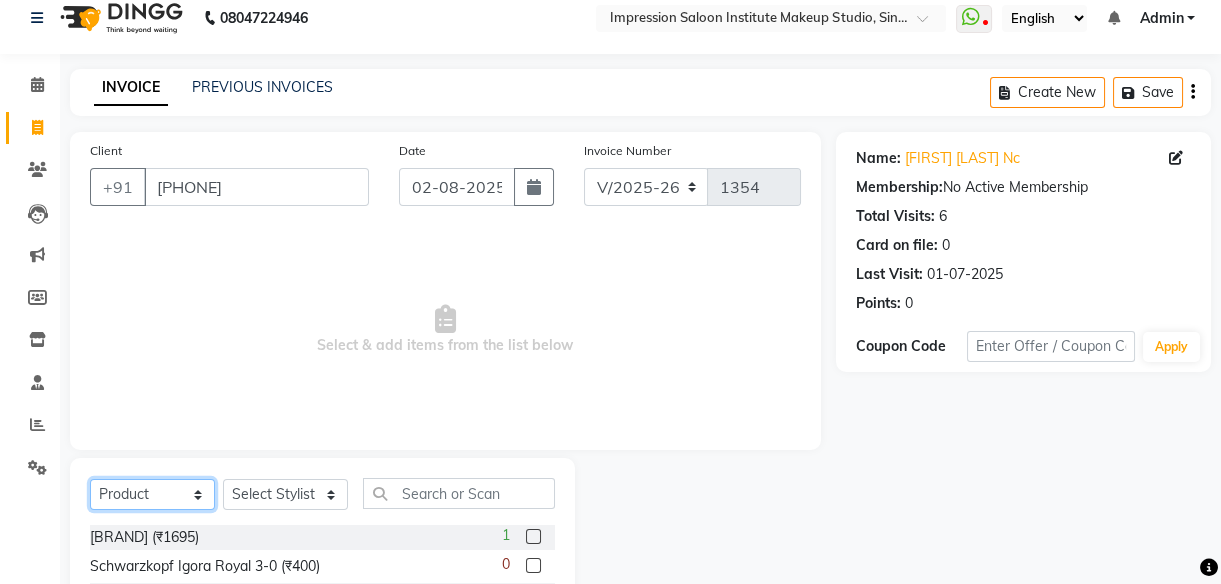 click on "Select  Service  Product  Membership  Package Voucher Prepaid Gift Card" 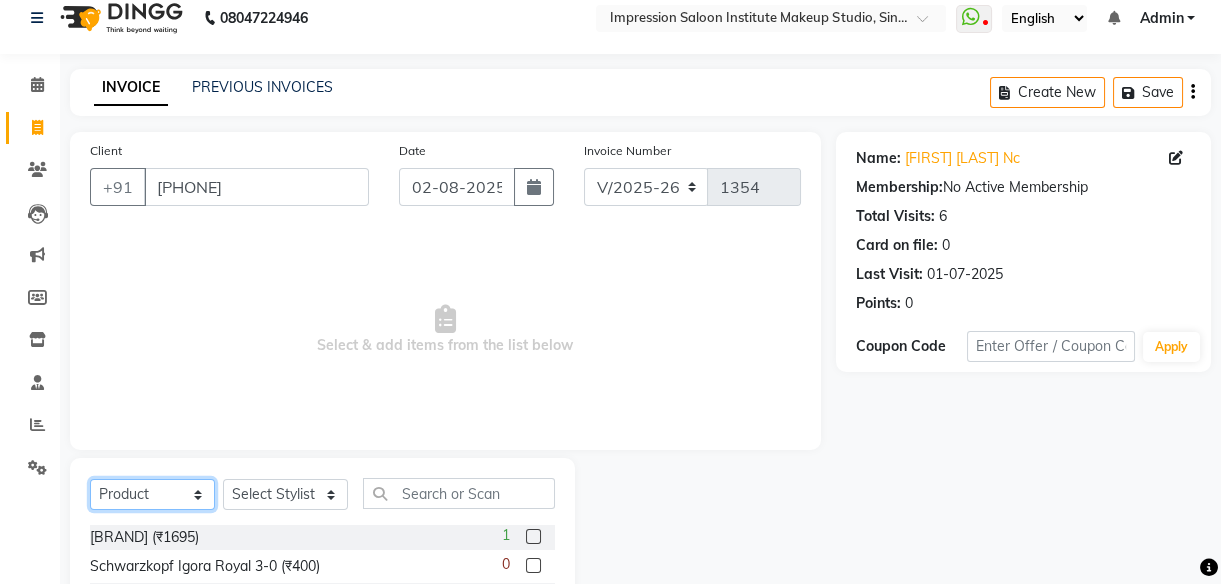select on "service" 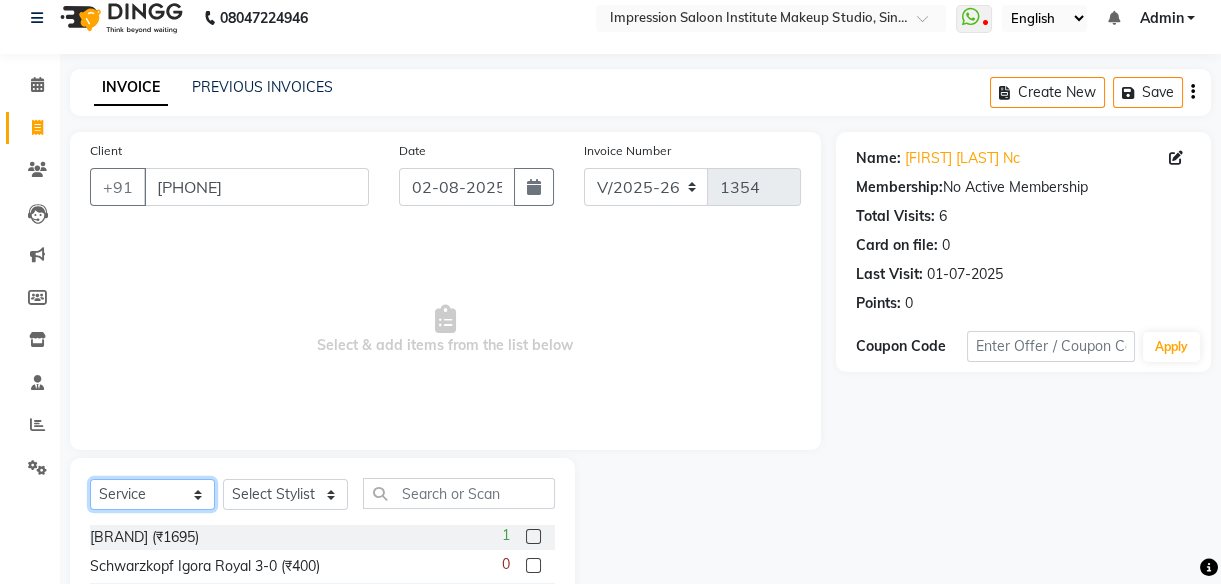 click on "Select  Service  Product  Membership  Package Voucher Prepaid Gift Card" 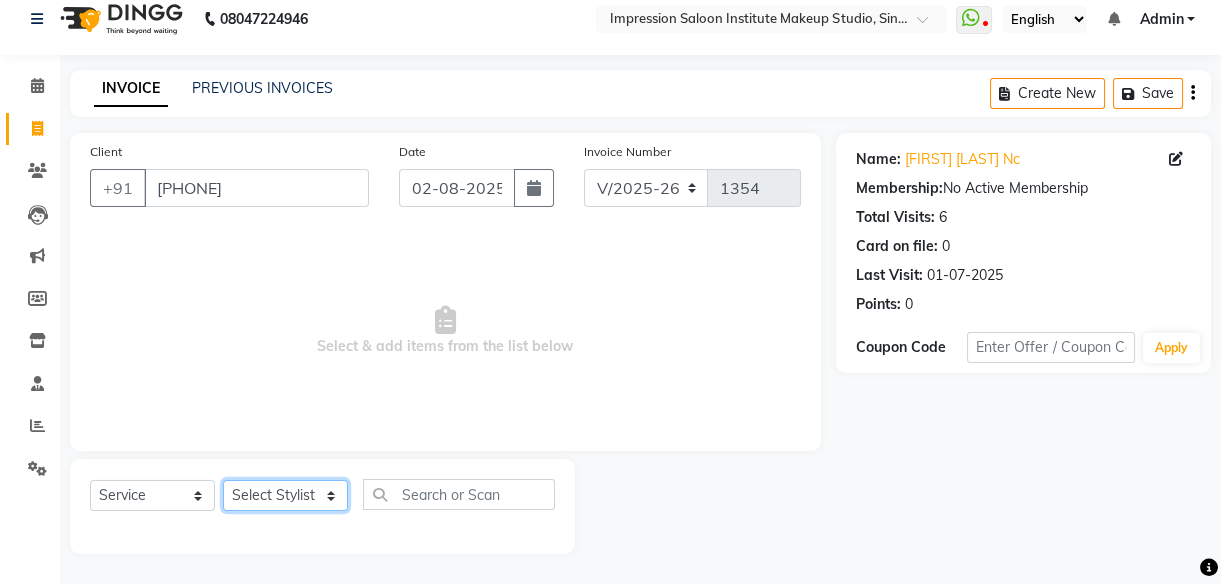 click on "Select Stylist [FIRST] Front Desk [FIRST] [FIRST] rushi  Samarh  [FIRST]  [FIRST]  [FIRST]" 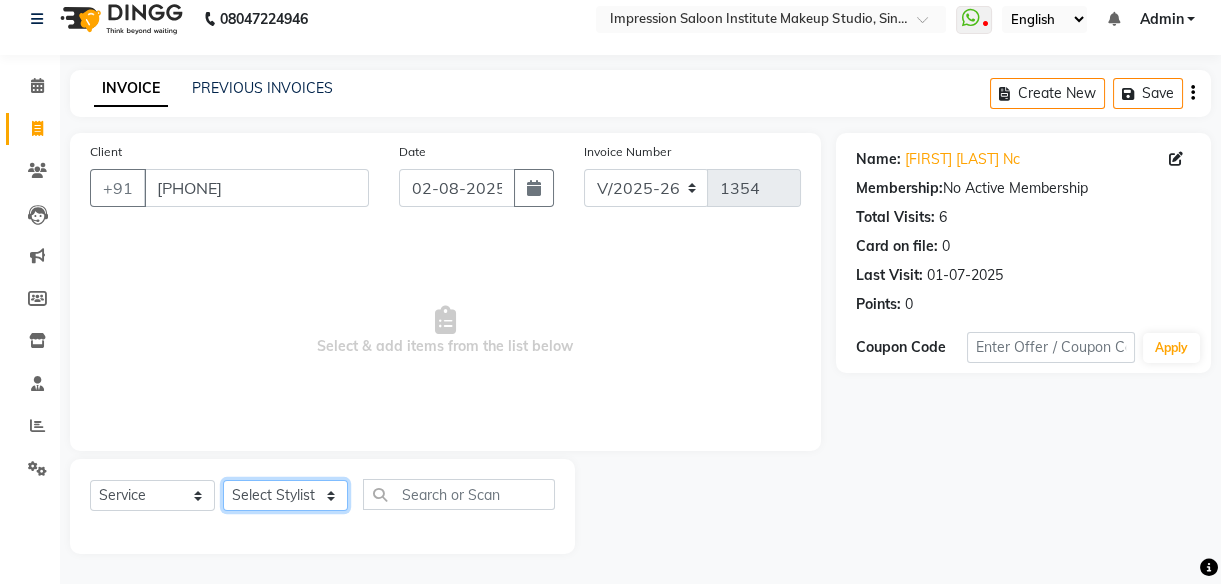 select on "66738" 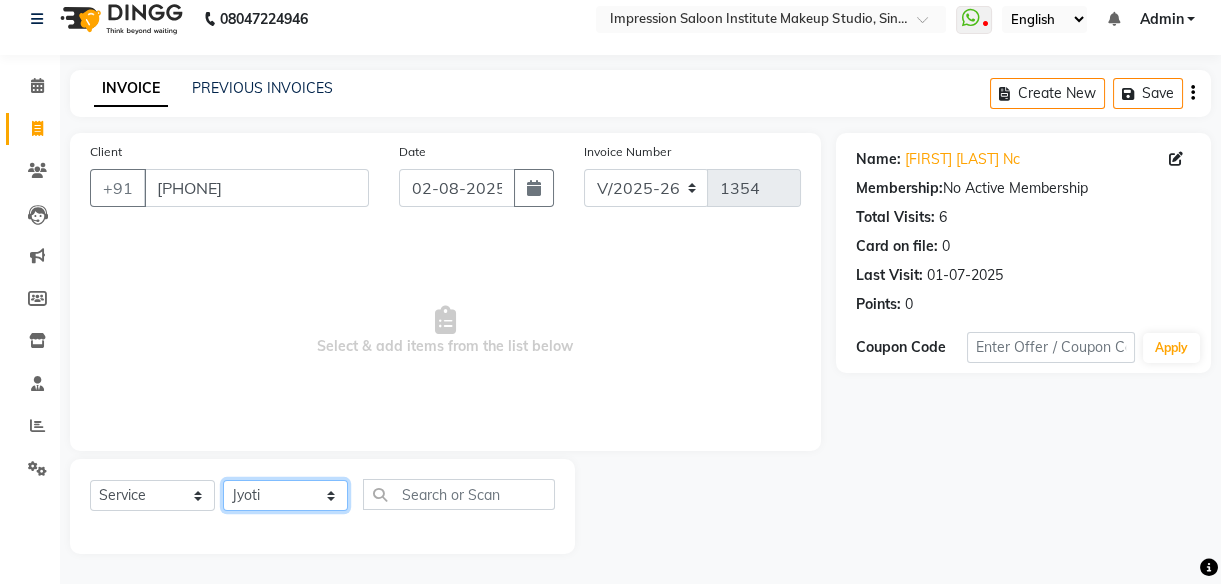 click on "Select Stylist [FIRST] Front Desk [FIRST] [FIRST] rushi  Samarh  [FIRST]  [FIRST]  [FIRST]" 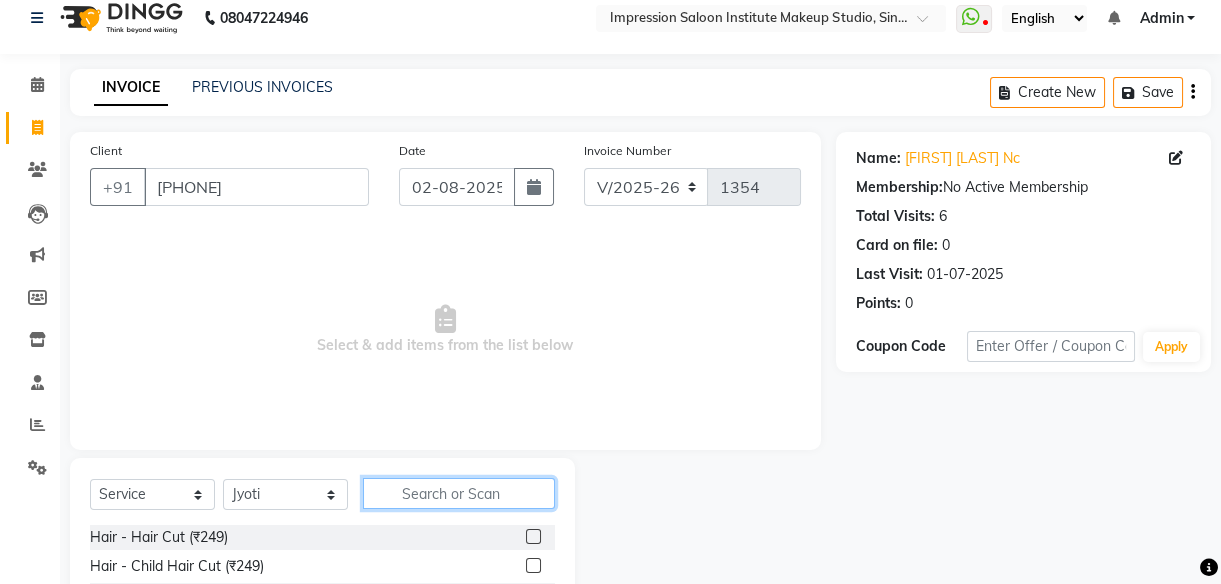 click 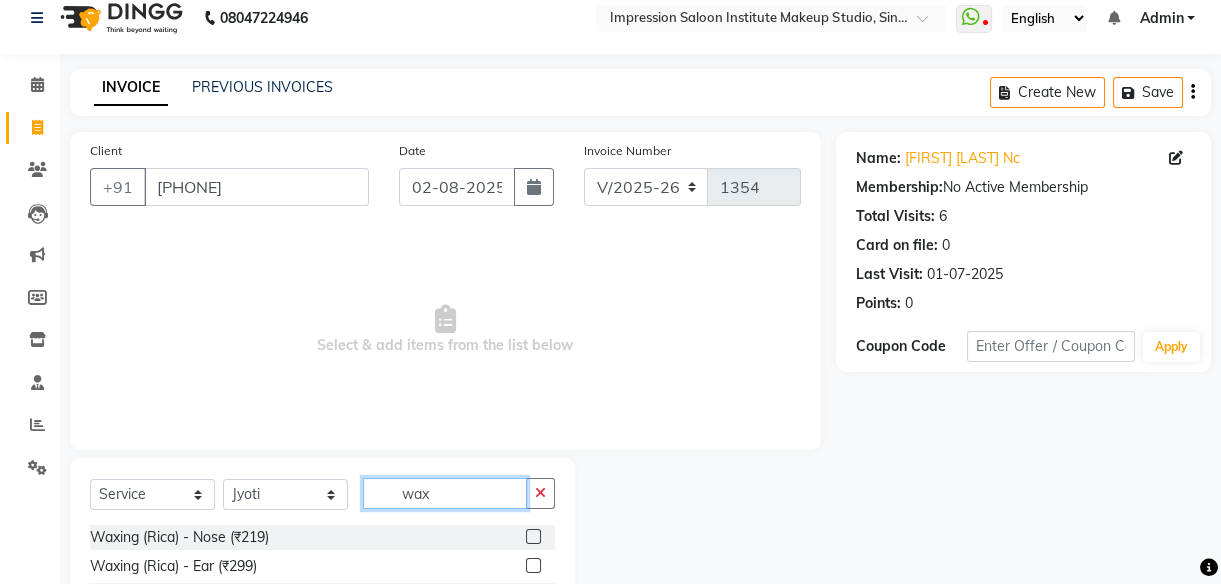 scroll, scrollTop: 218, scrollLeft: 0, axis: vertical 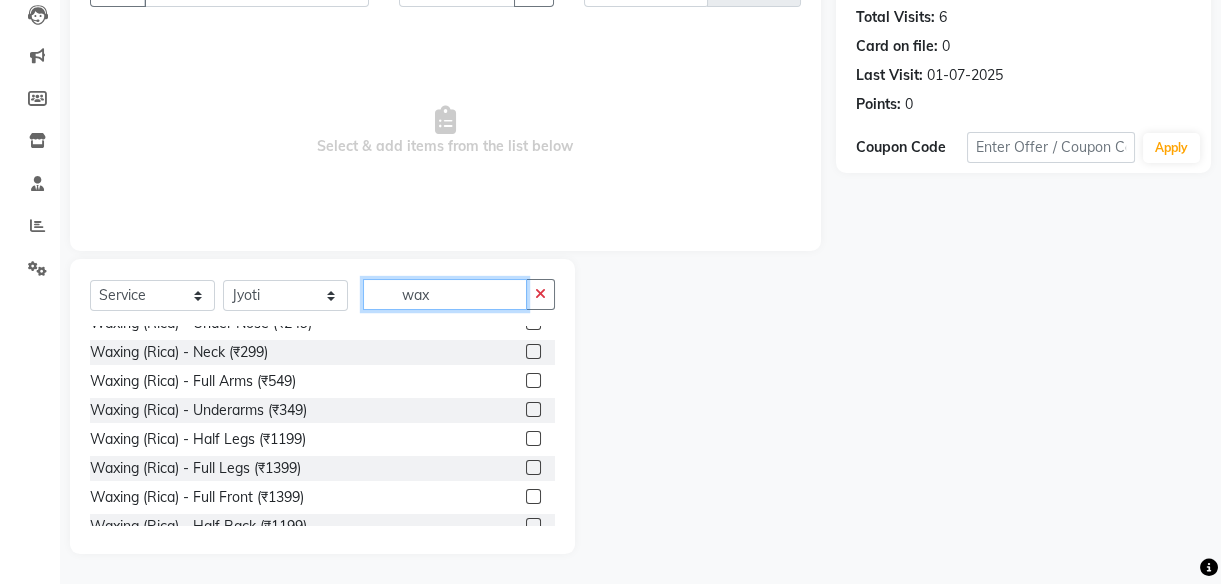 type on "wax" 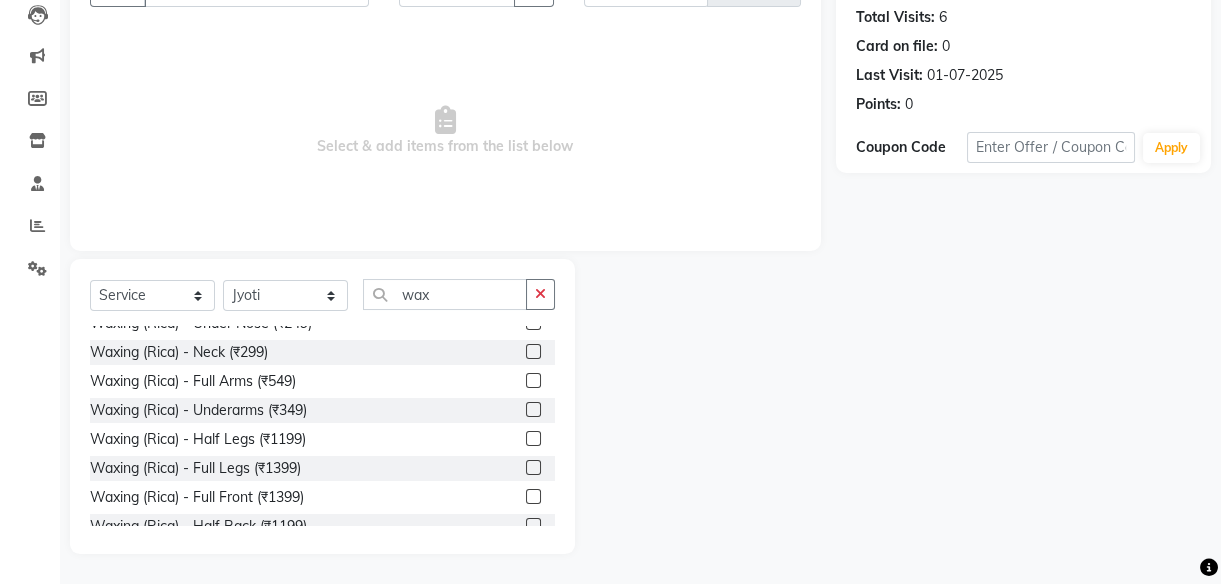 click 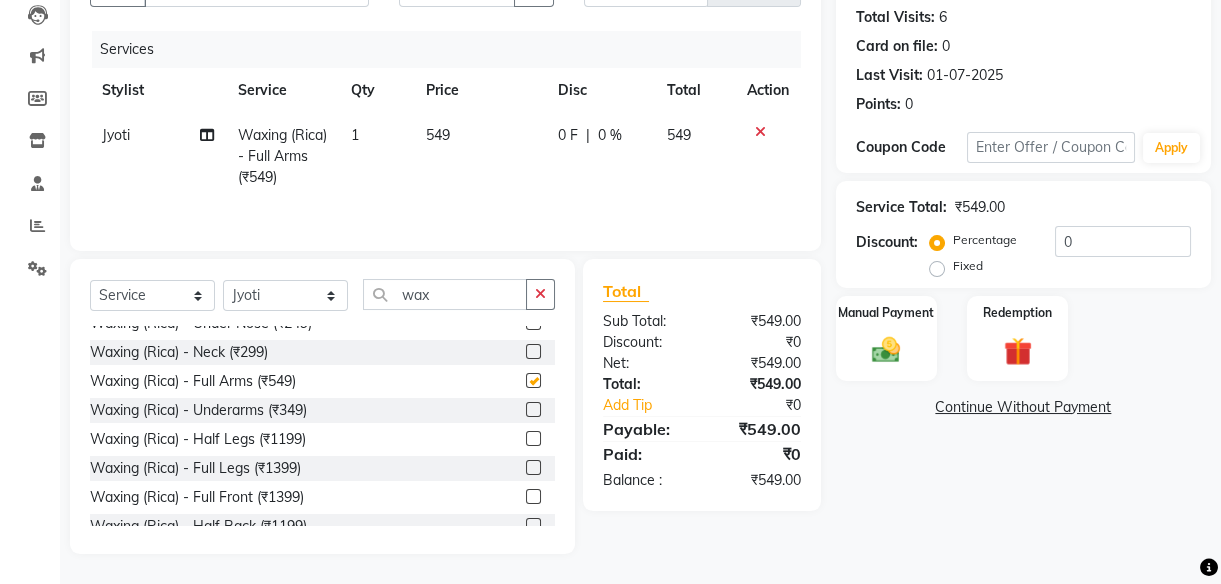 checkbox on "false" 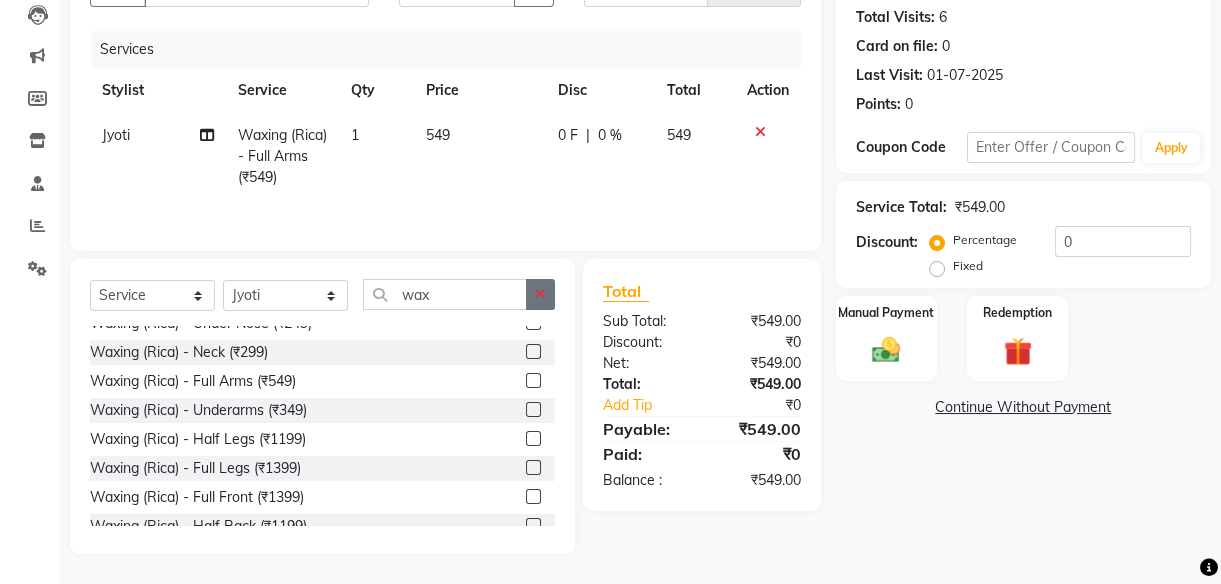 click 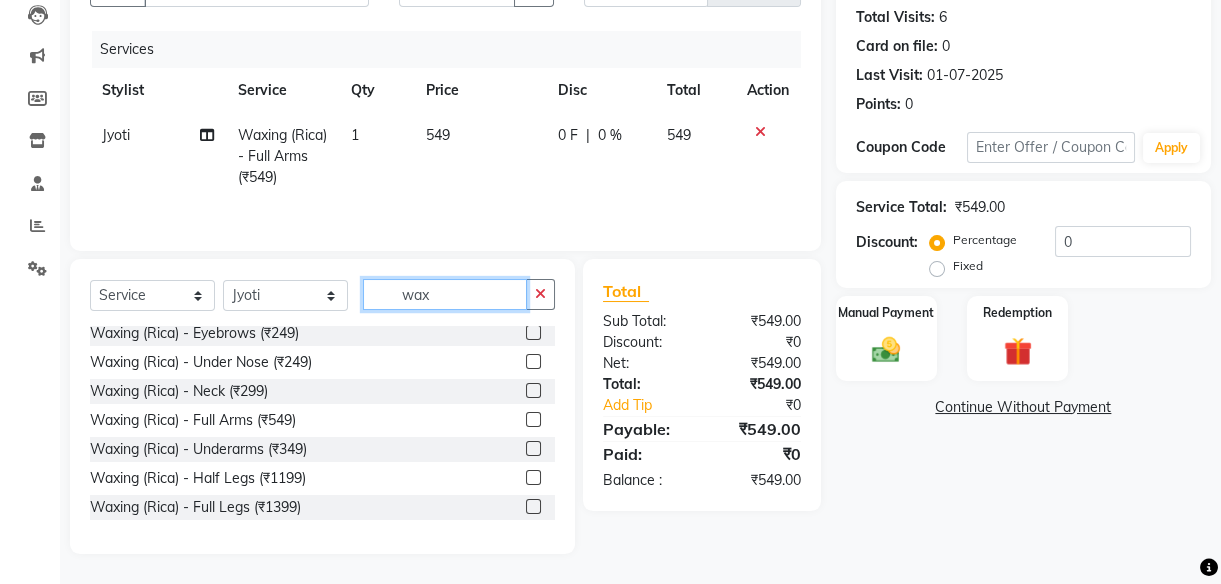 scroll, scrollTop: 122, scrollLeft: 0, axis: vertical 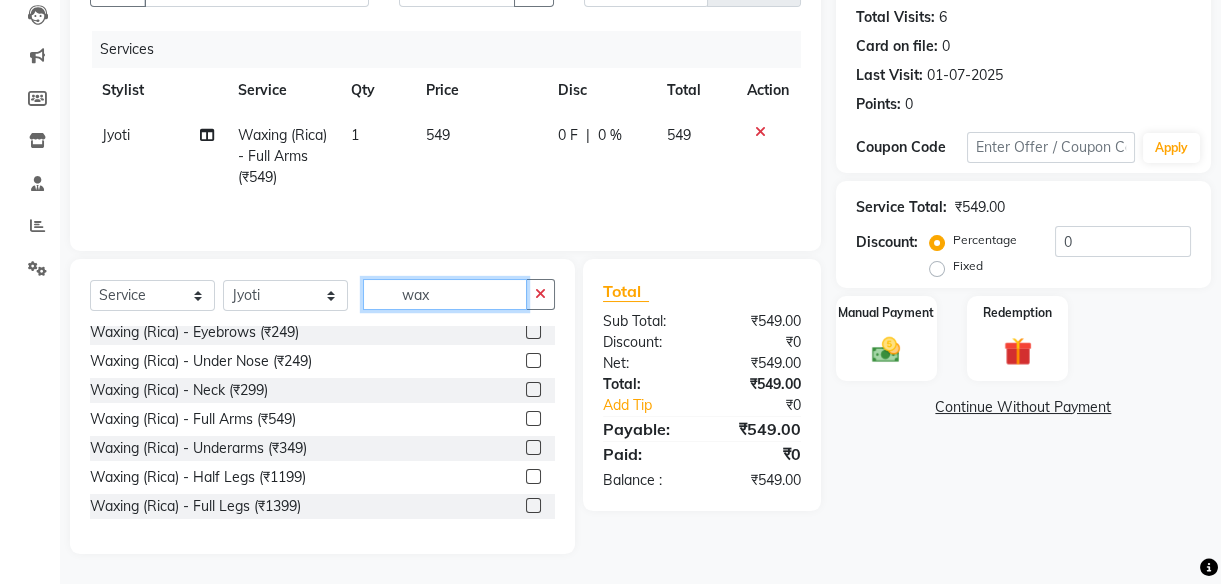 type on "wax" 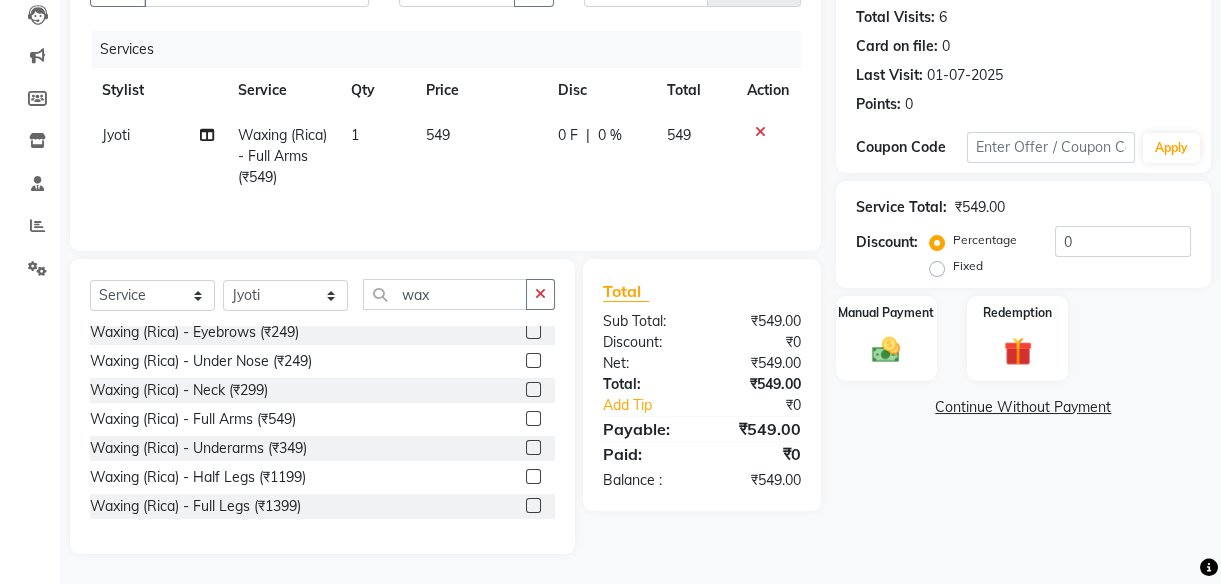 click 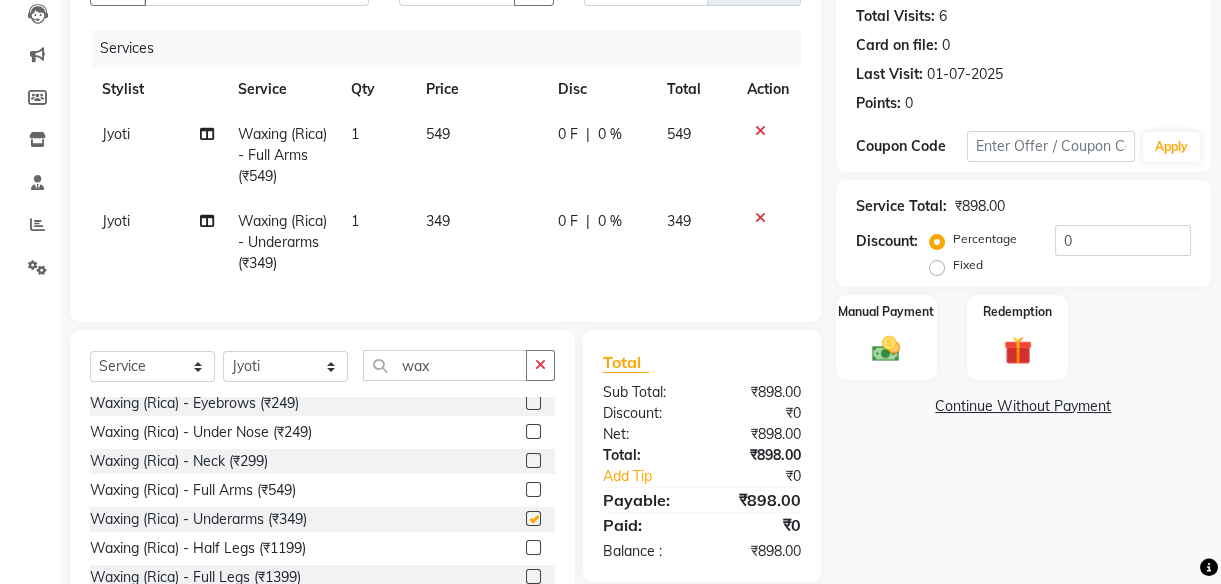 checkbox on "false" 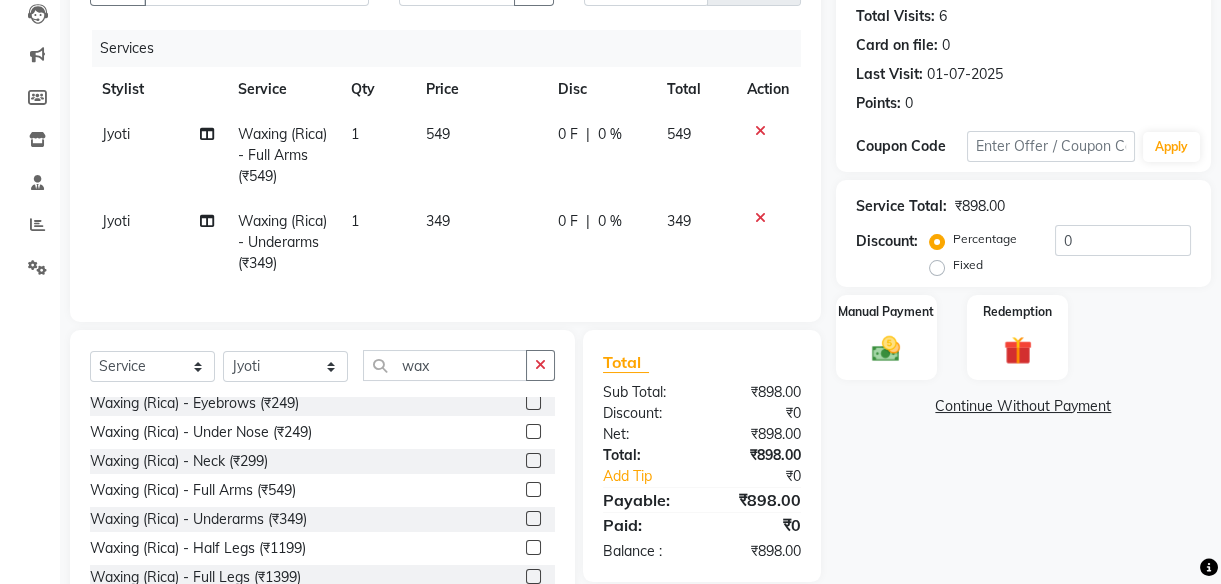 click on "549" 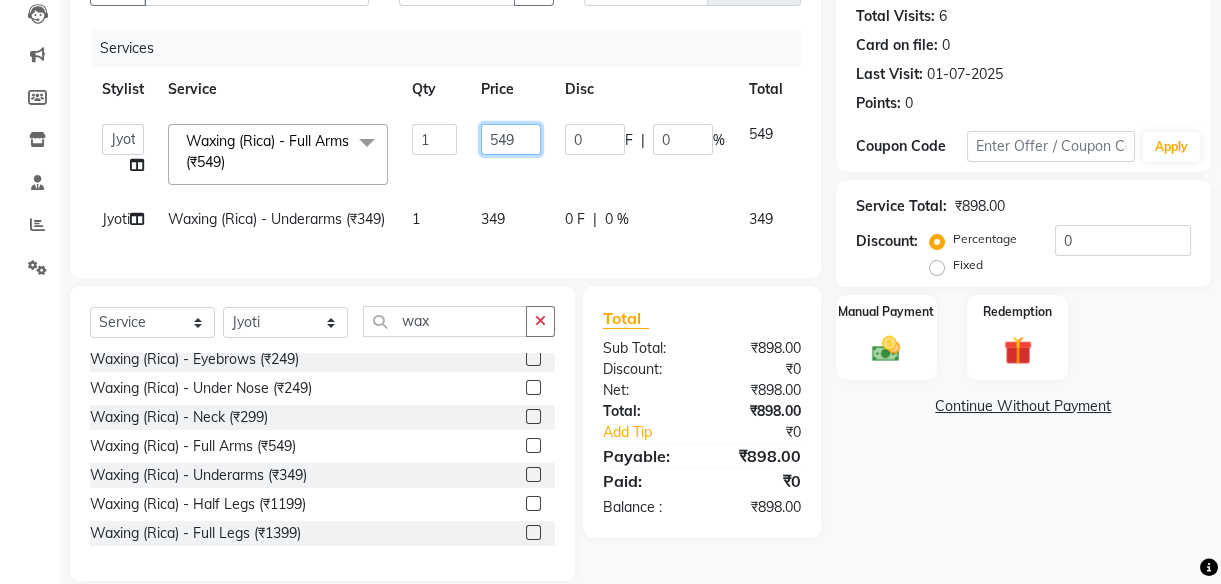click on "549" 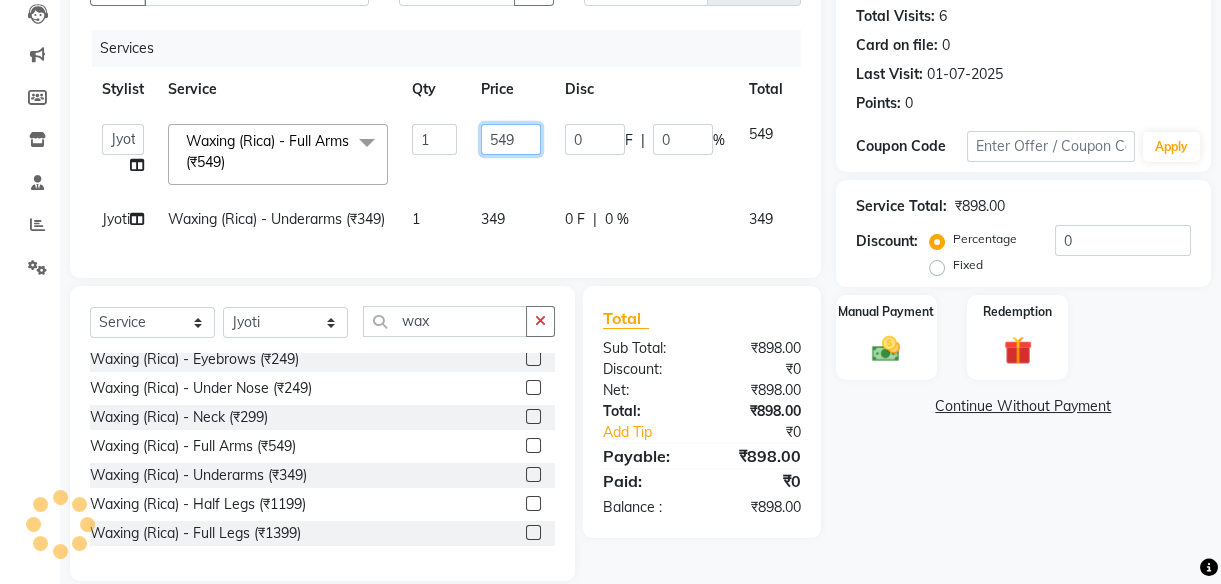 click on "549" 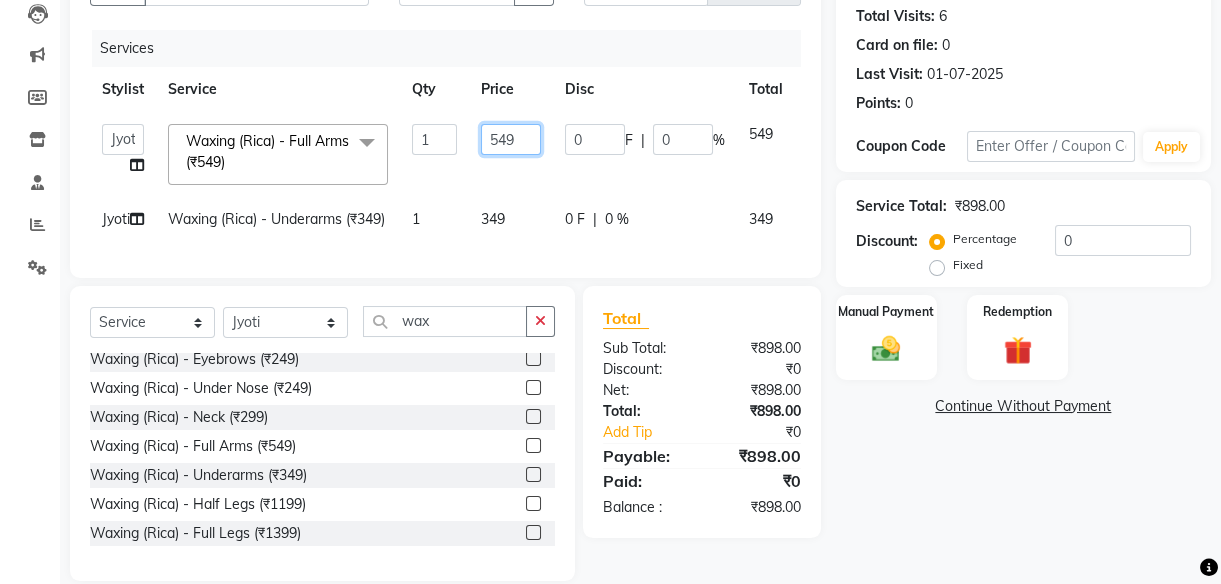 click on "549" 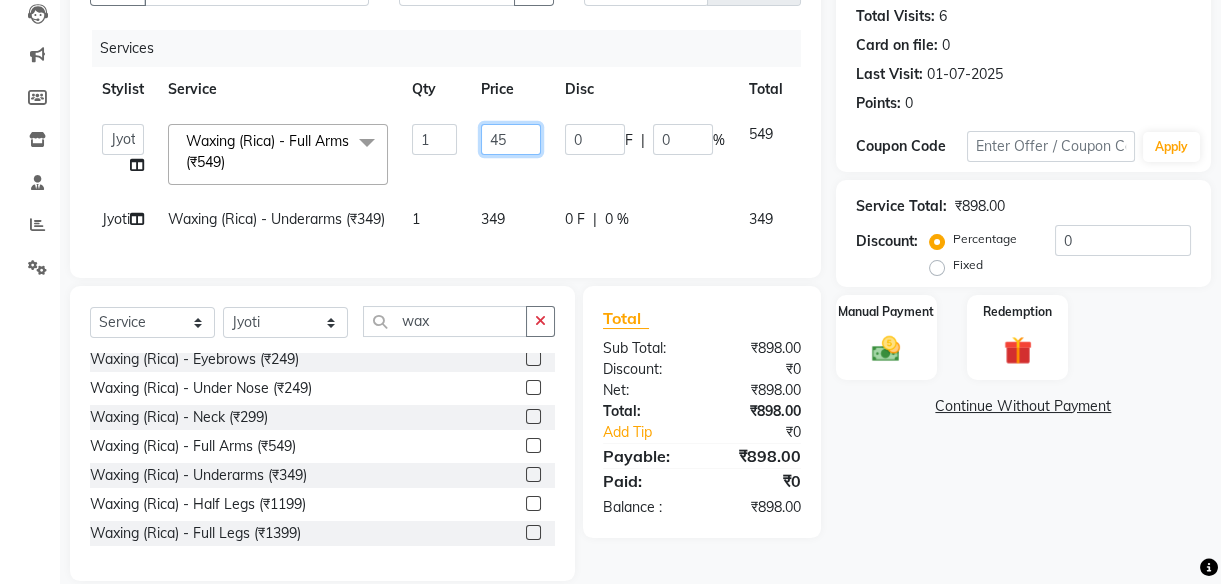 type on "450" 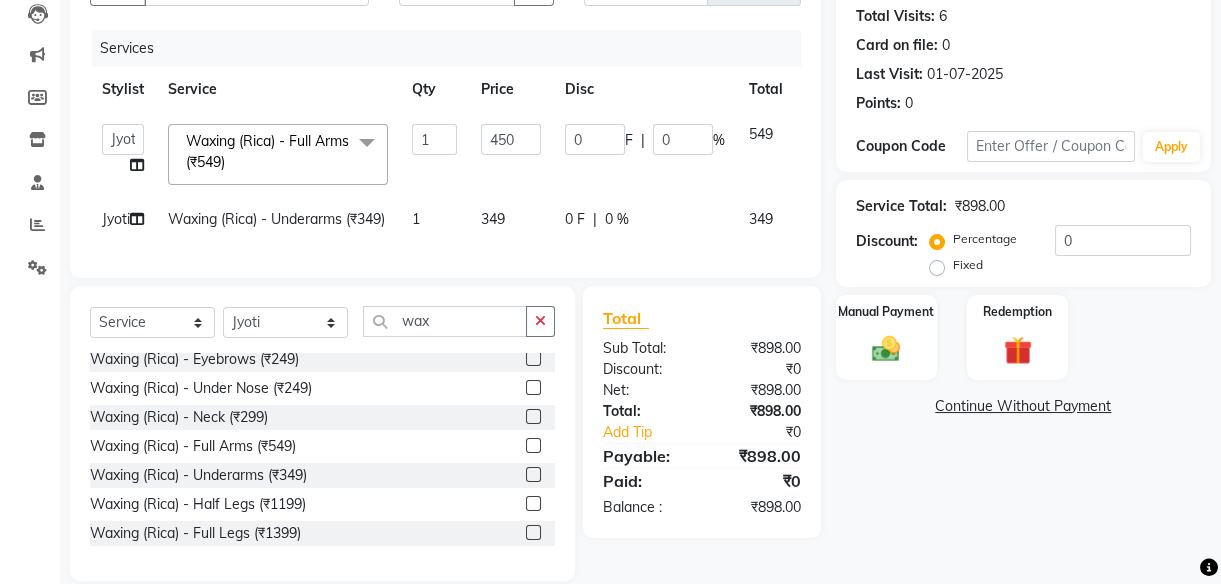 click on "450" 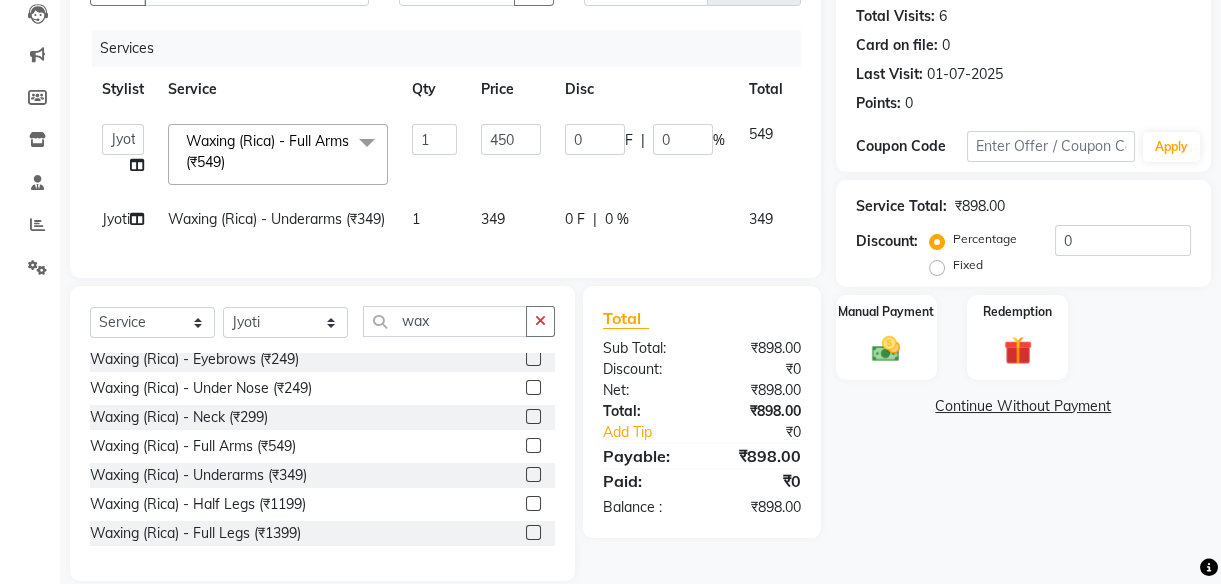 select on "66738" 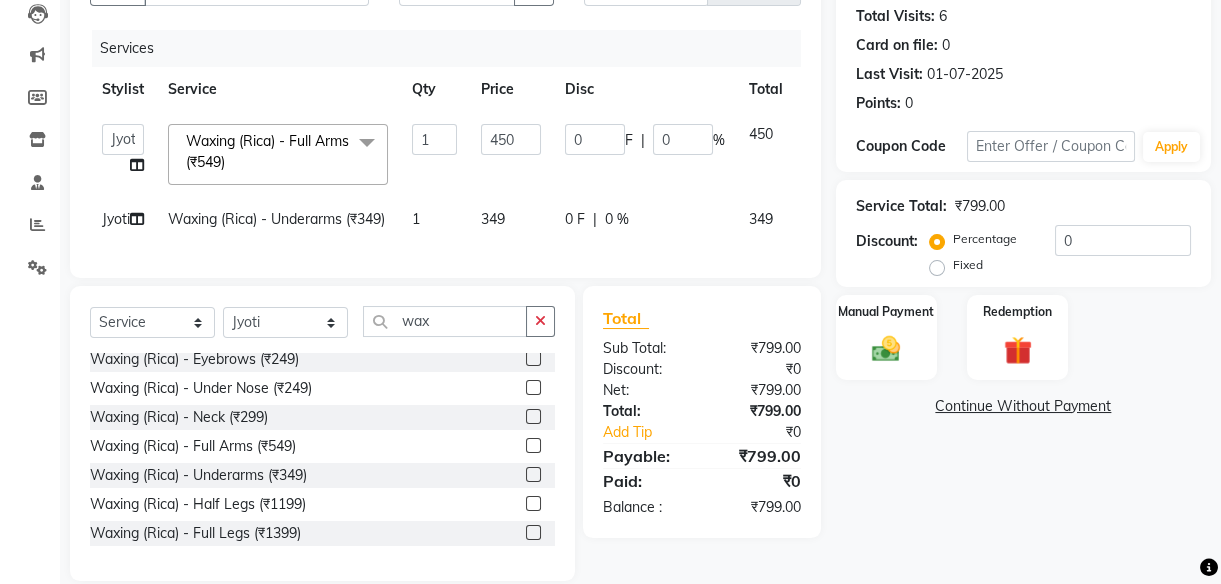 click on "349" 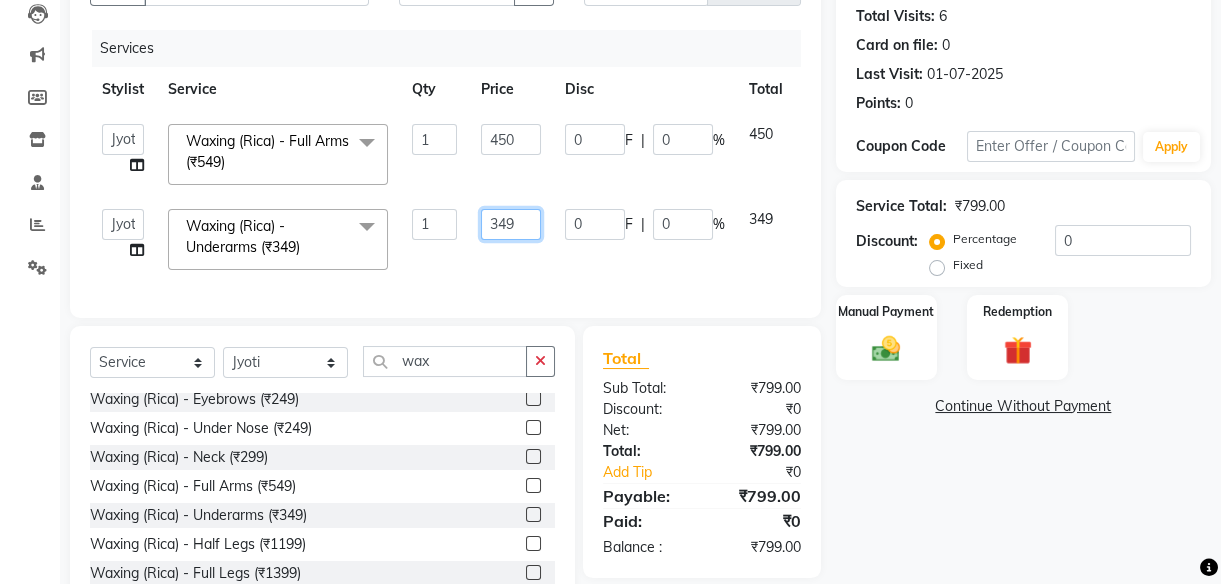 click on "349" 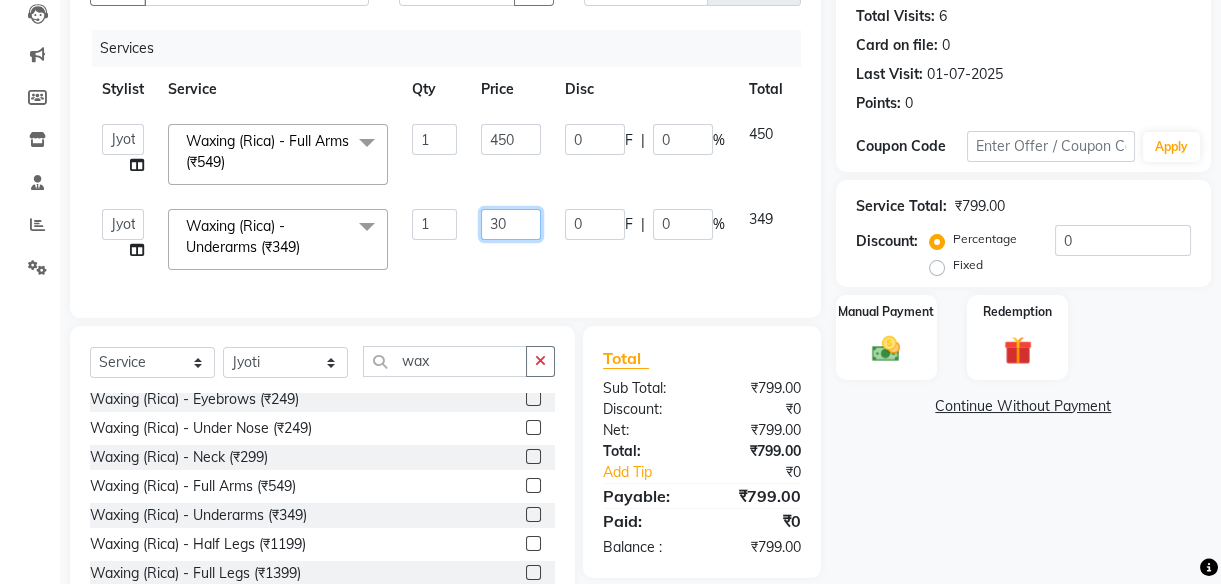 type on "300" 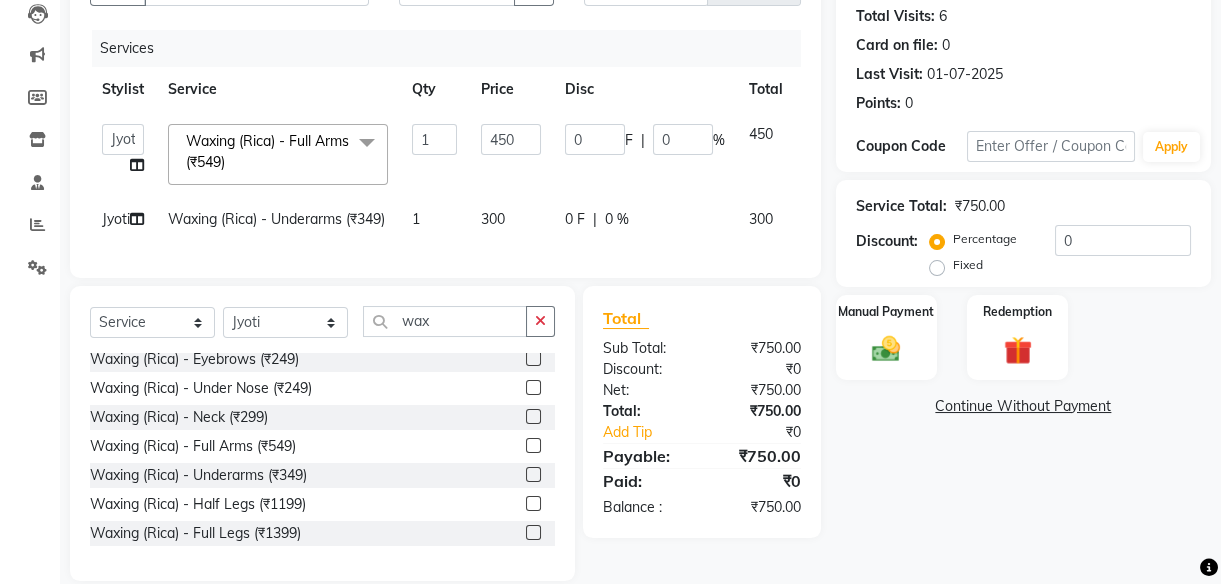 click on "300" 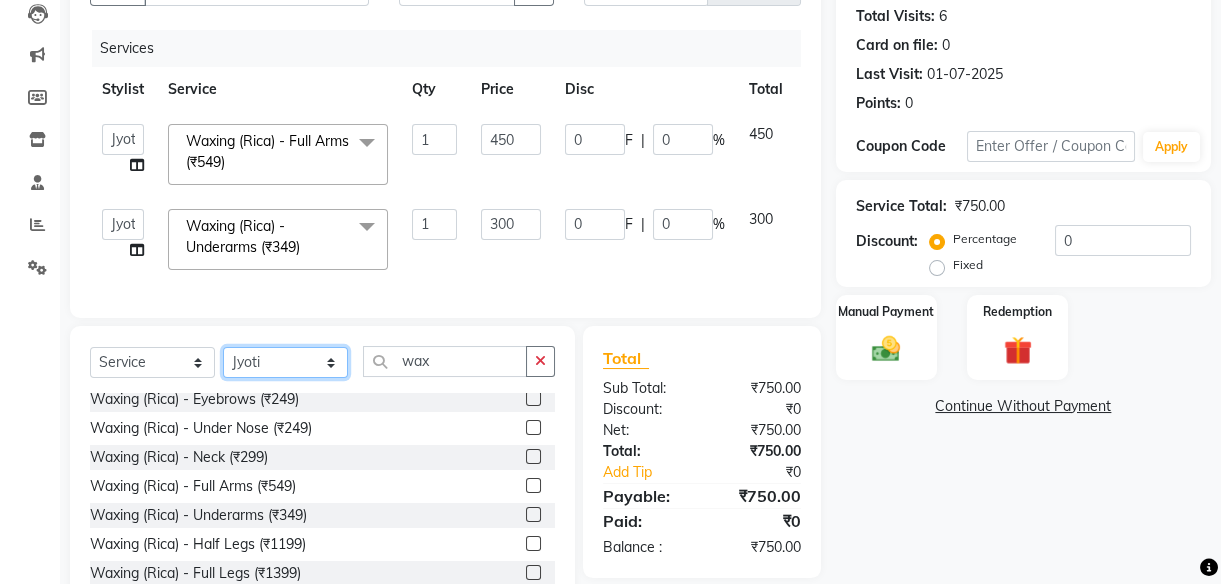 click on "Select Stylist [FIRST] Front Desk [FIRST] [FIRST] rushi  Samarh  [FIRST]  [FIRST]  [FIRST]" 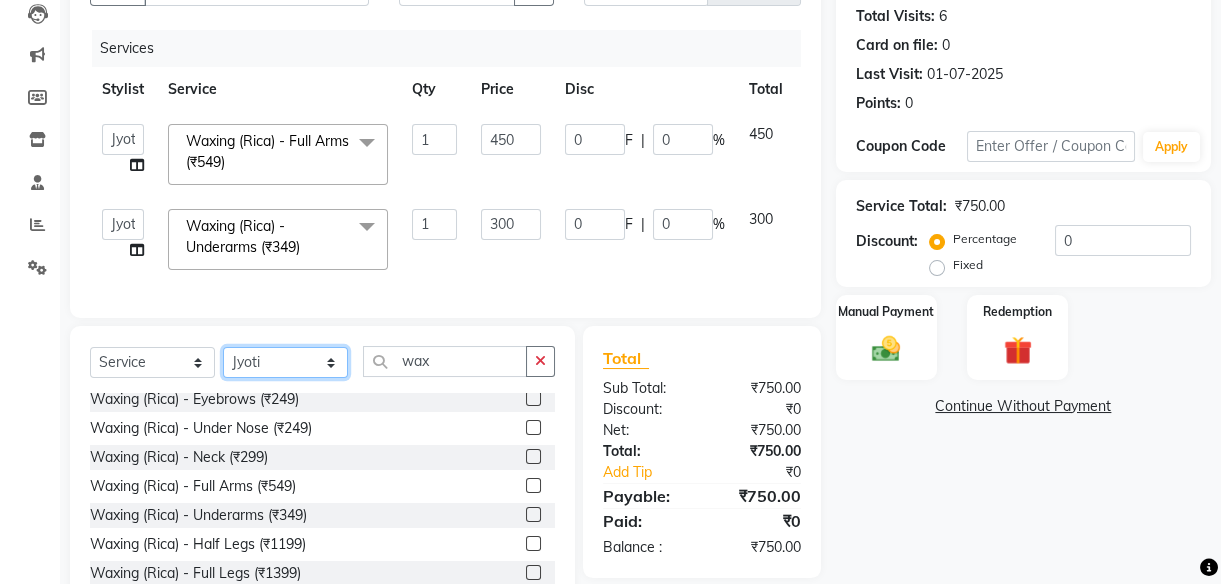 select on "53831" 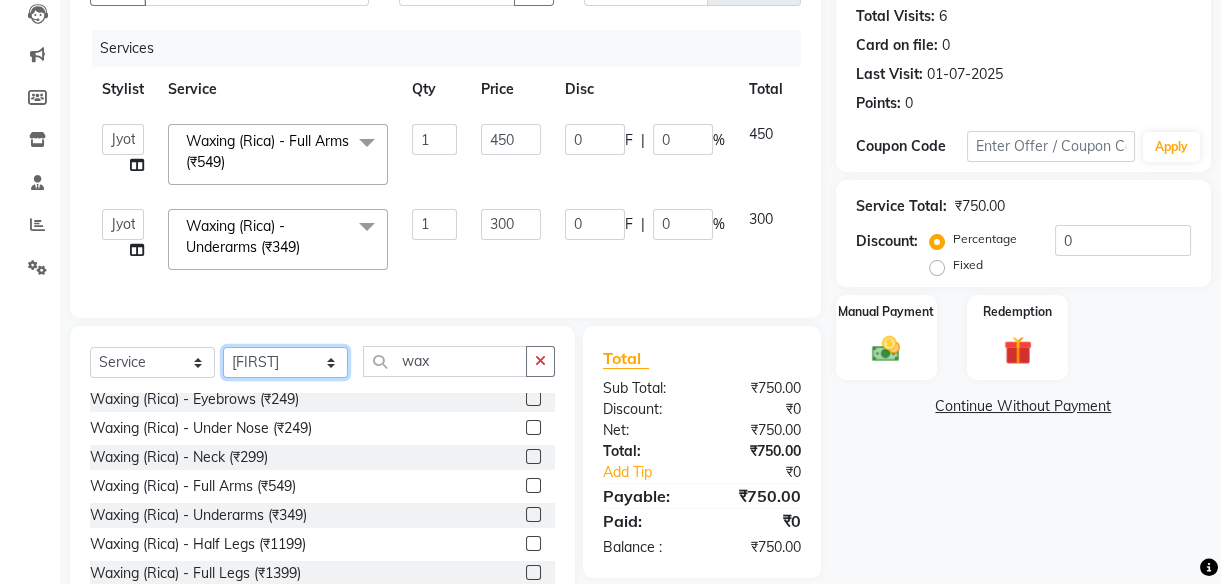 click on "Select Stylist [FIRST] Front Desk [FIRST] [FIRST] rushi  Samarh  [FIRST]  [FIRST]  [FIRST]" 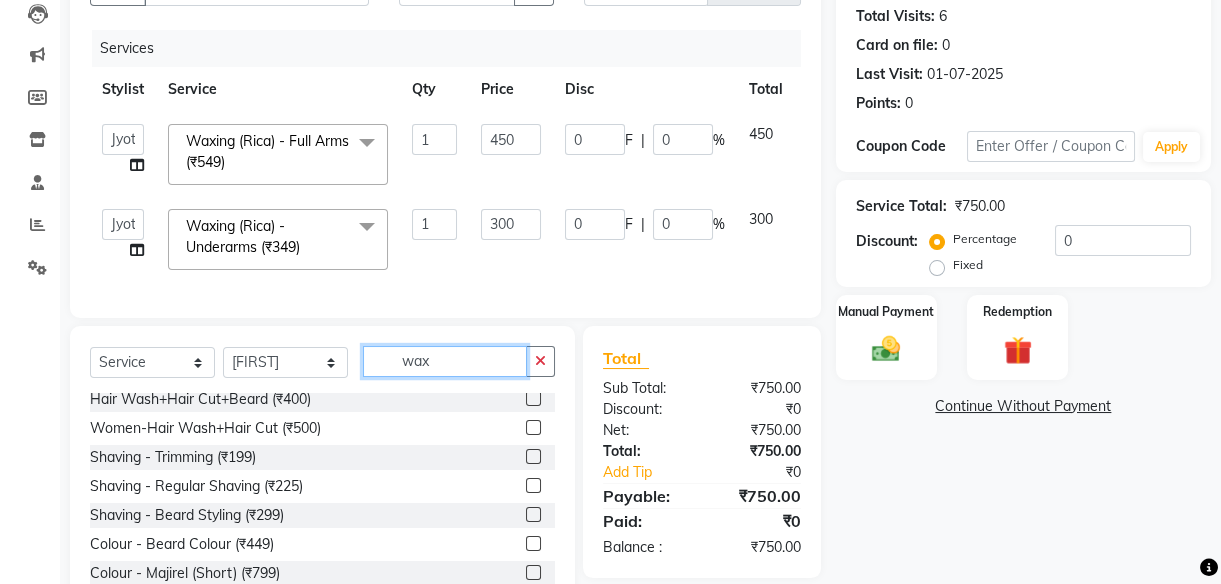 click on "wax" 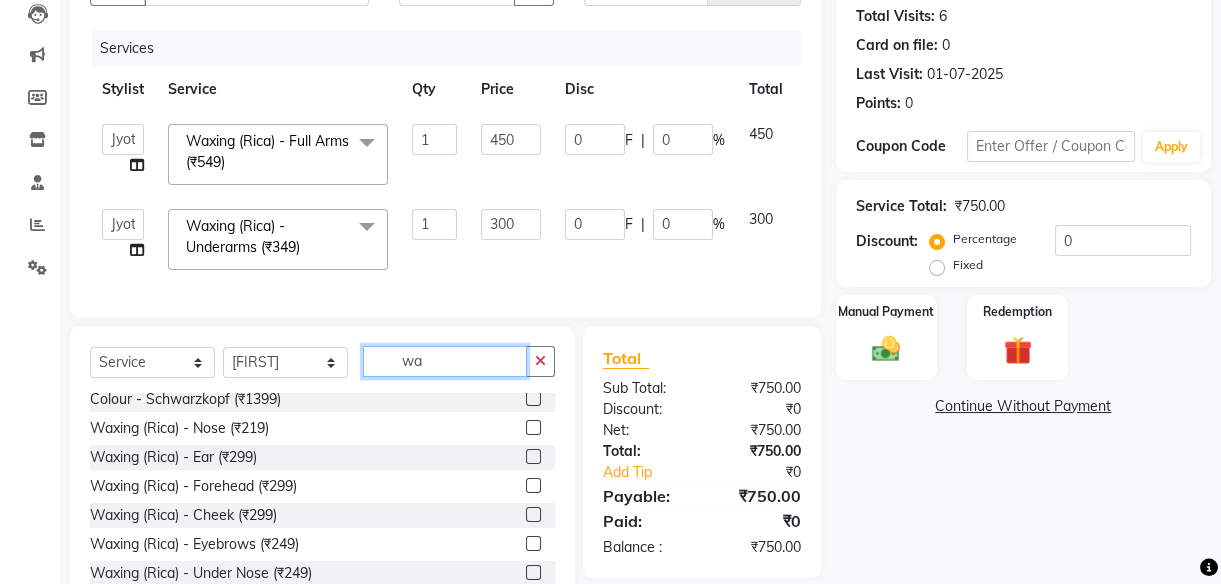 type on "w" 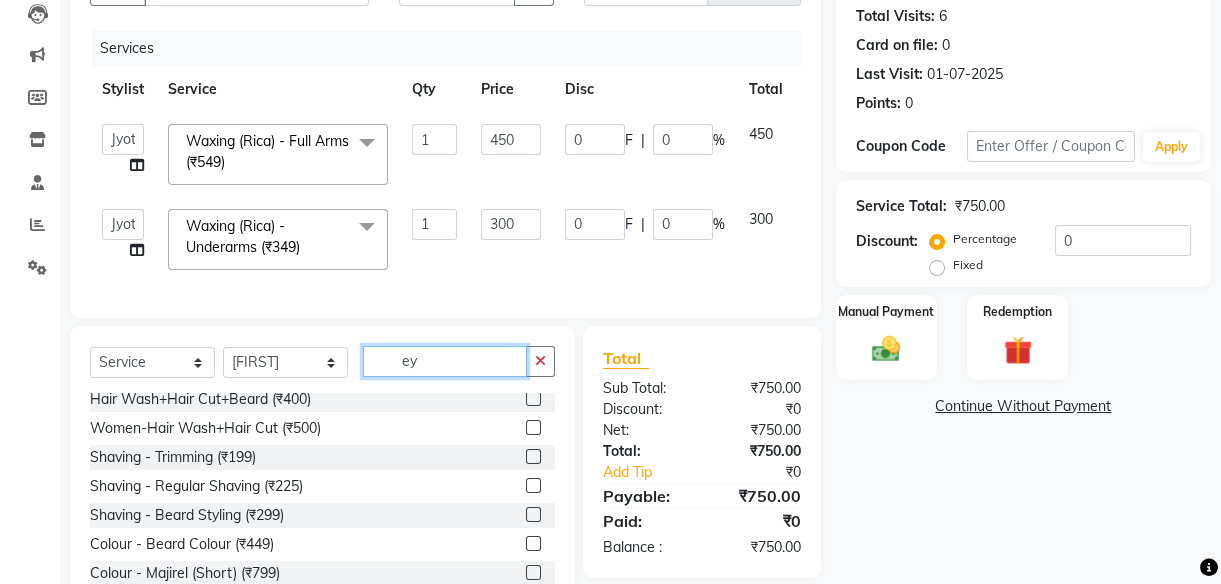 scroll, scrollTop: 0, scrollLeft: 0, axis: both 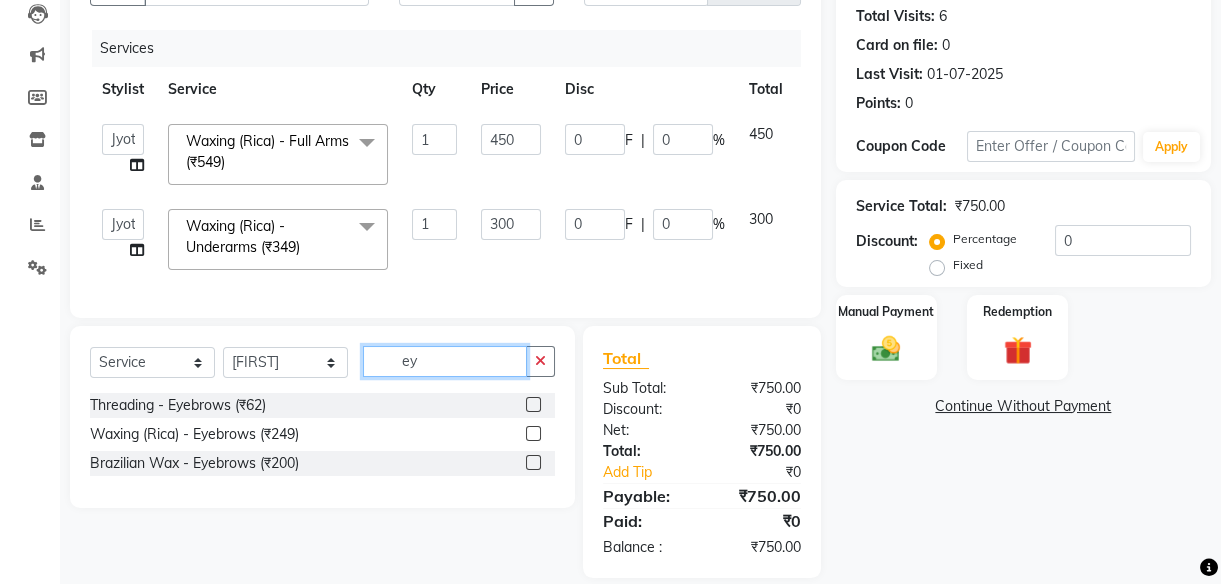 type on "ey" 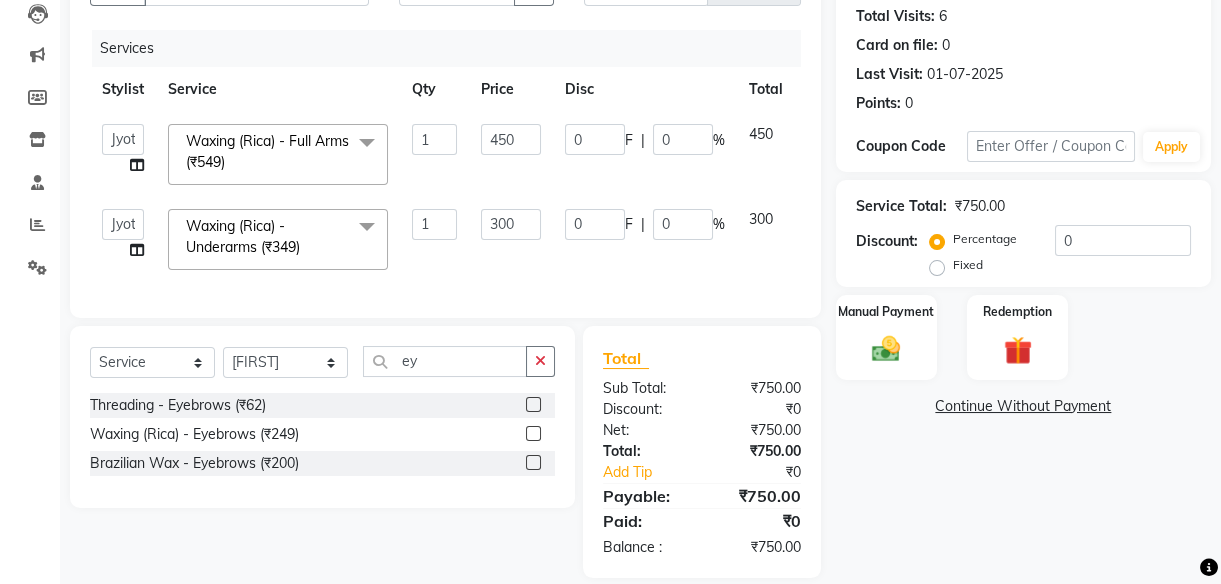 click 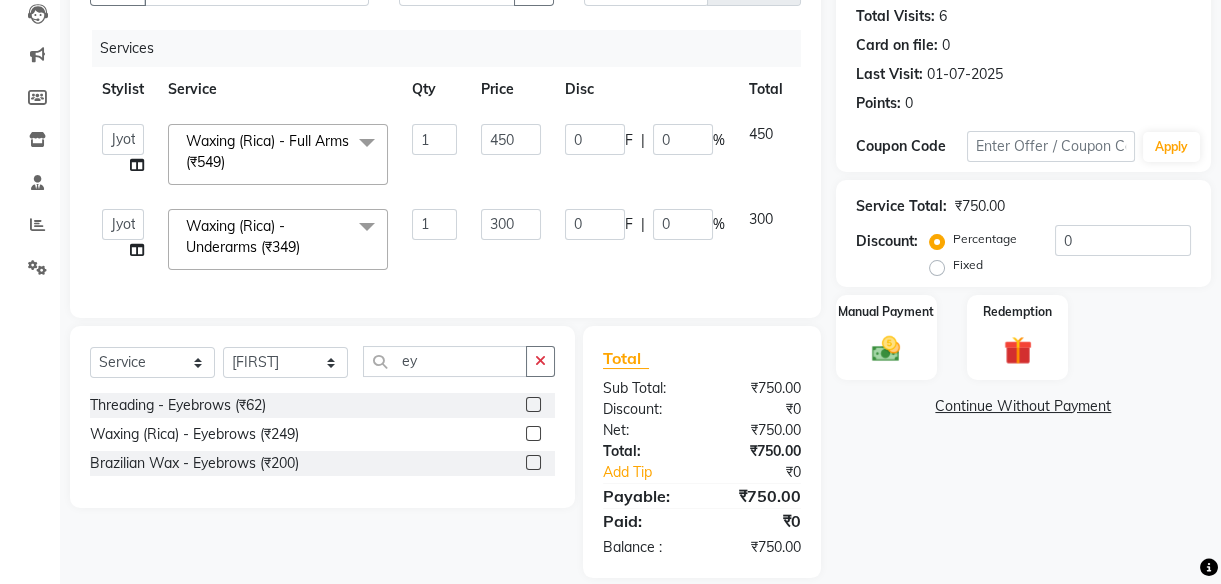 click at bounding box center (532, 405) 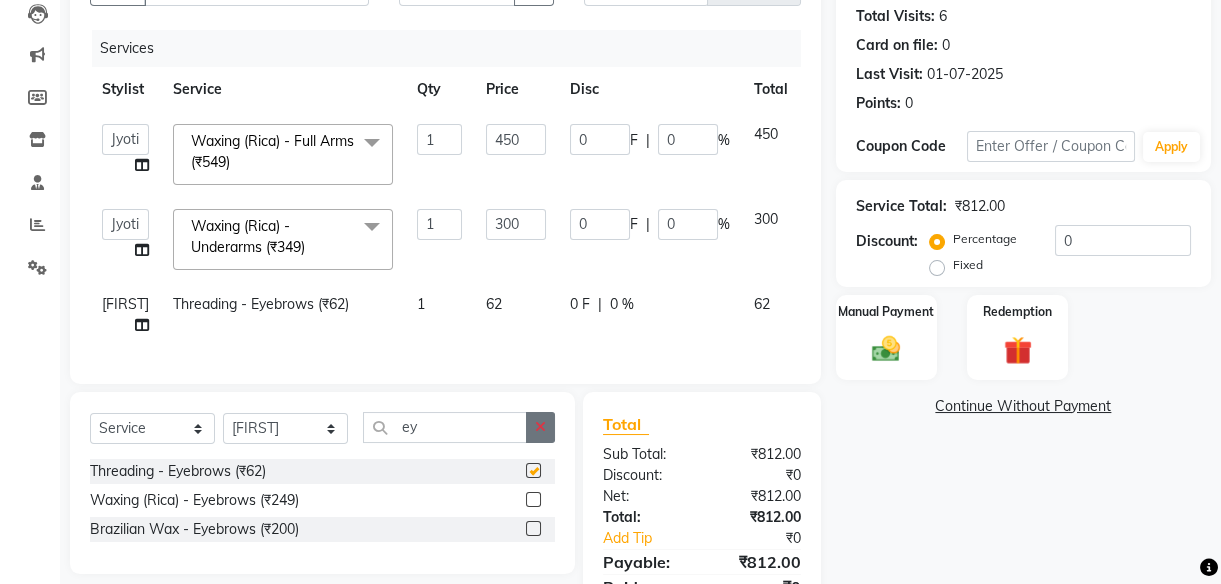 checkbox on "false" 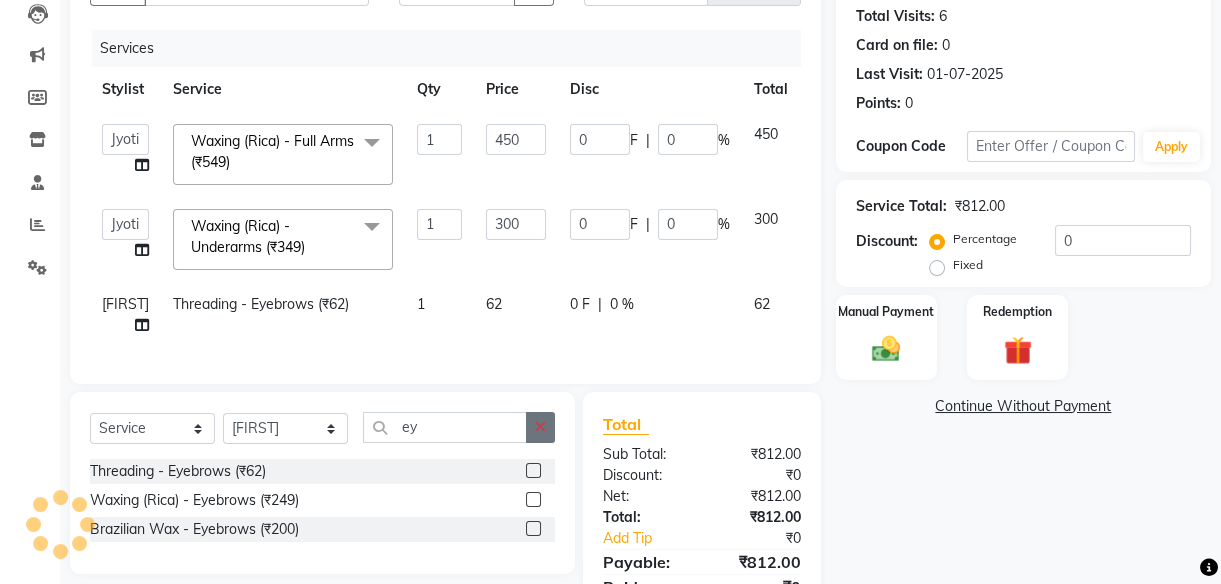 click 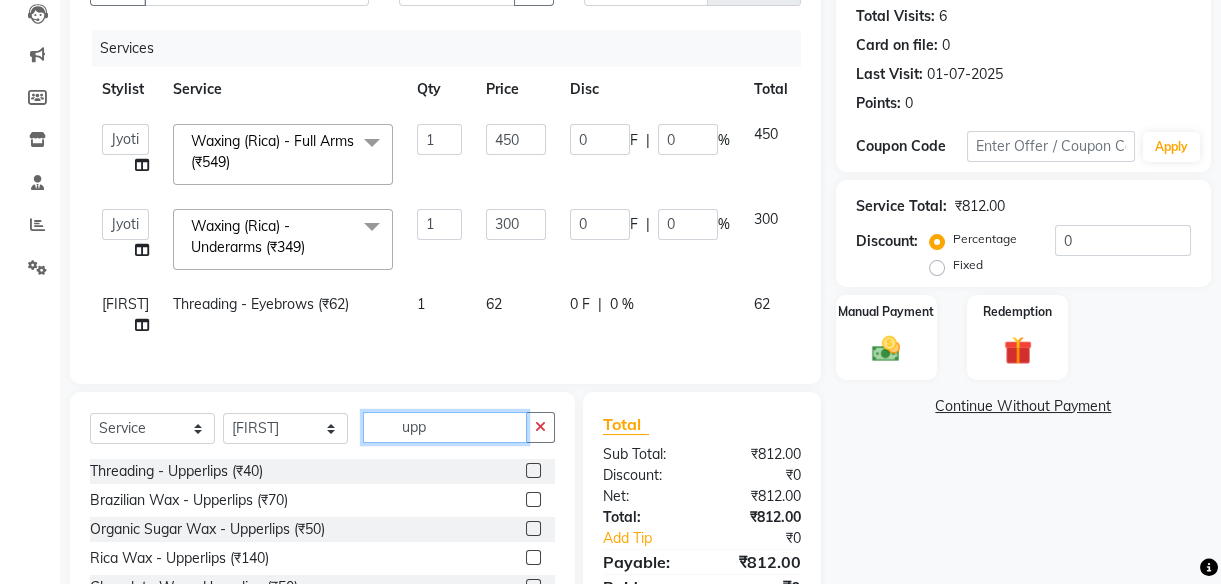type on "upp" 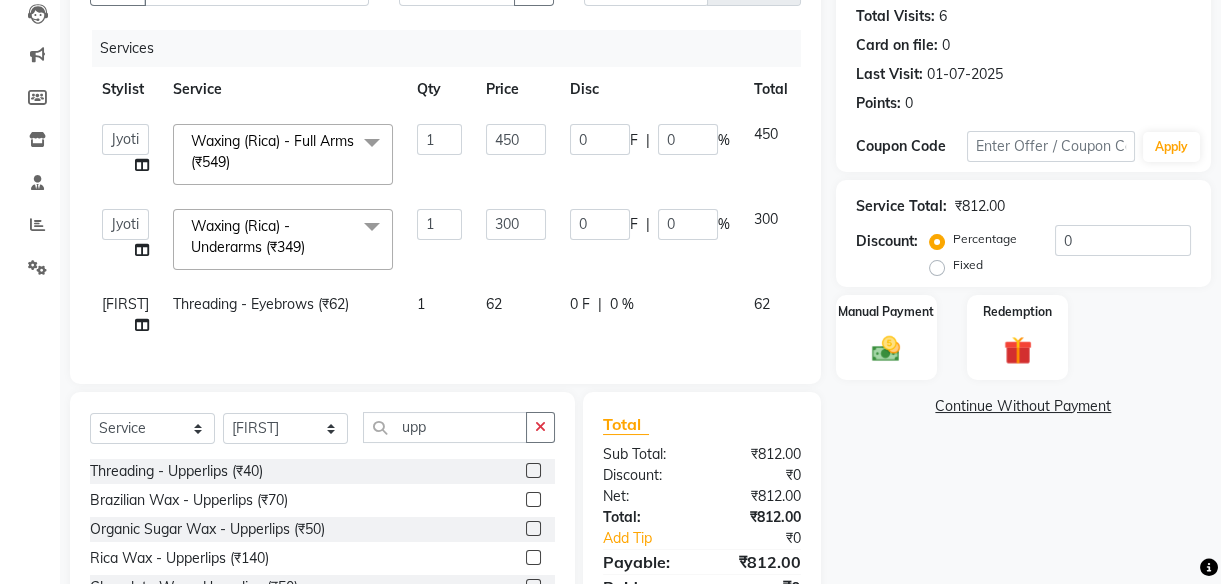 click 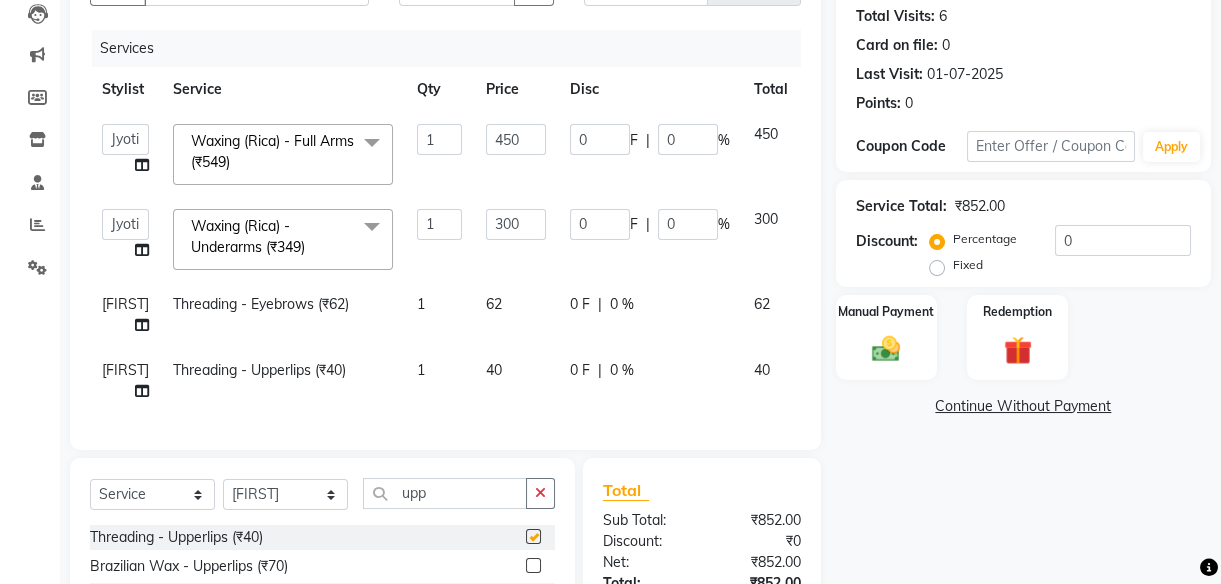 checkbox on "false" 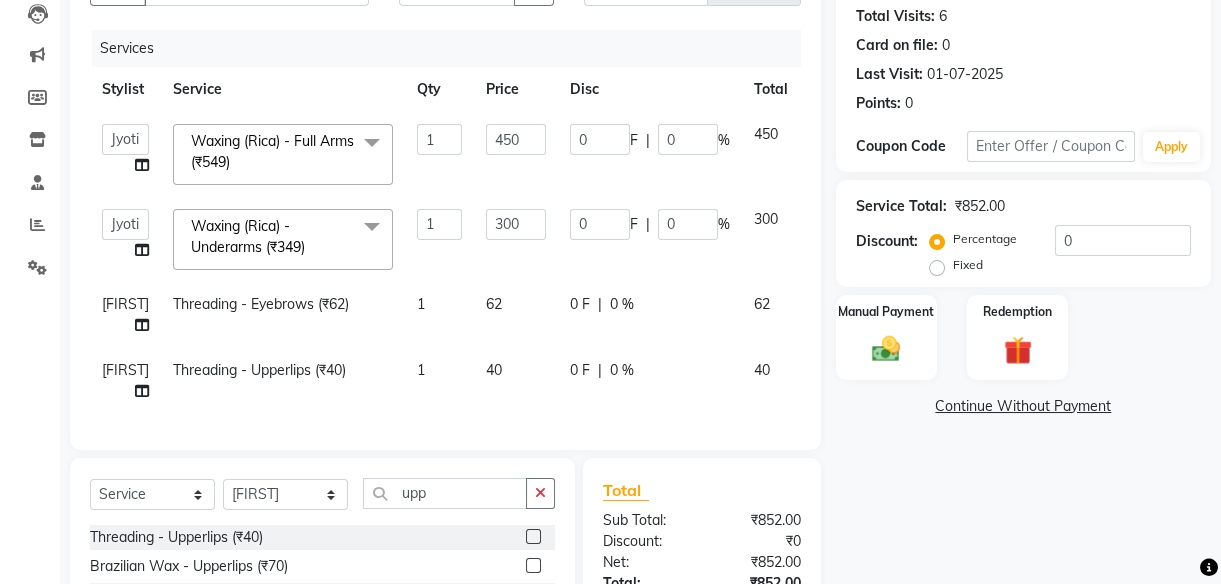 click on "62" 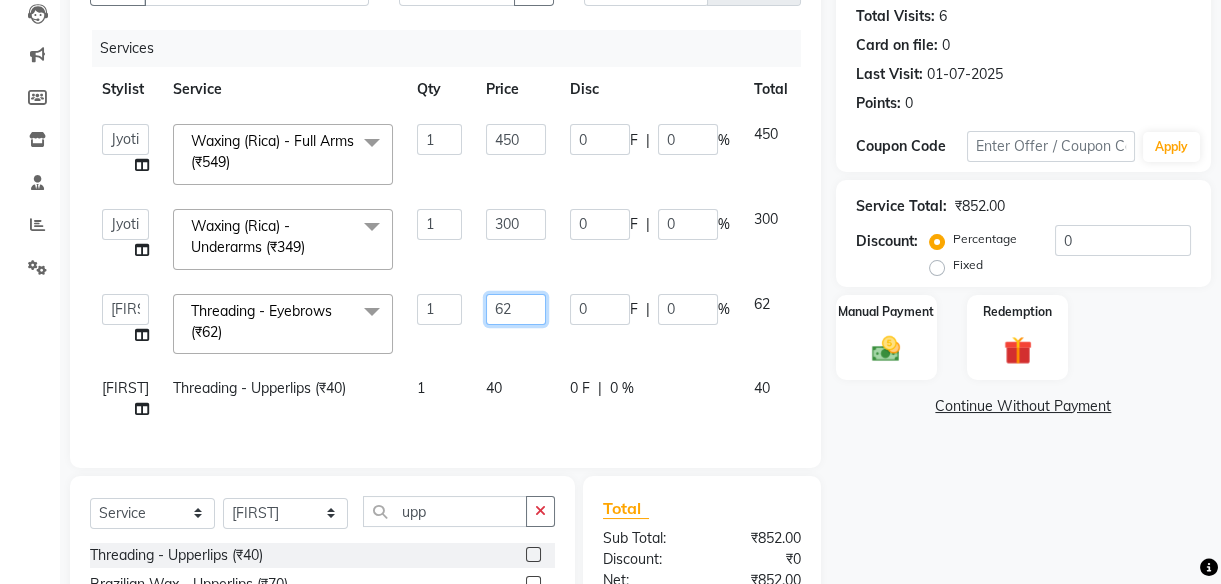 click on "62" 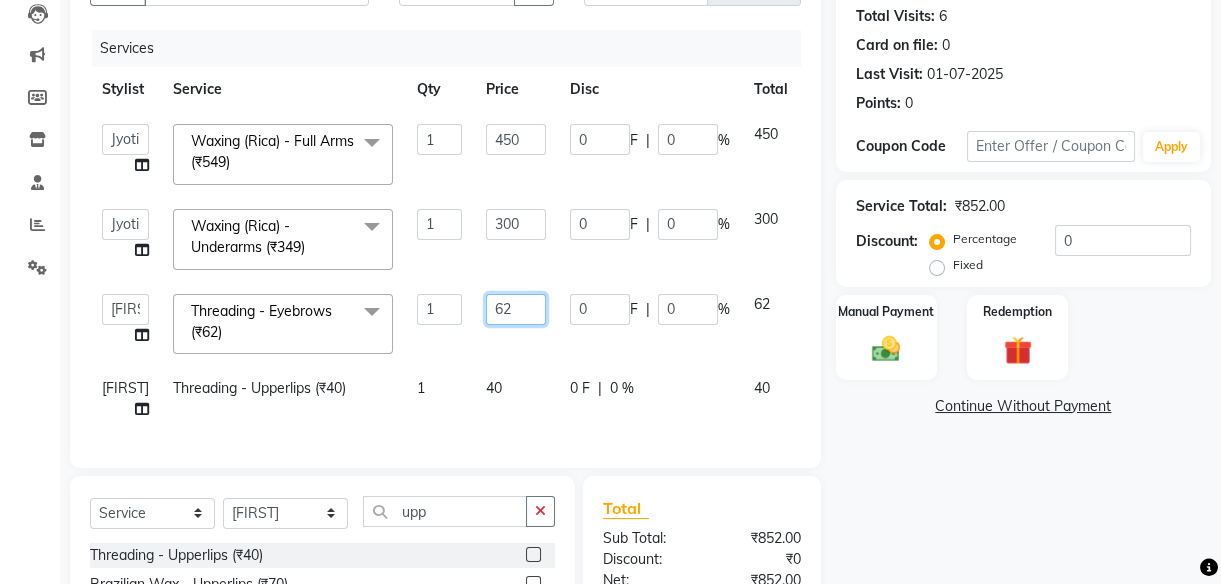 click on "62" 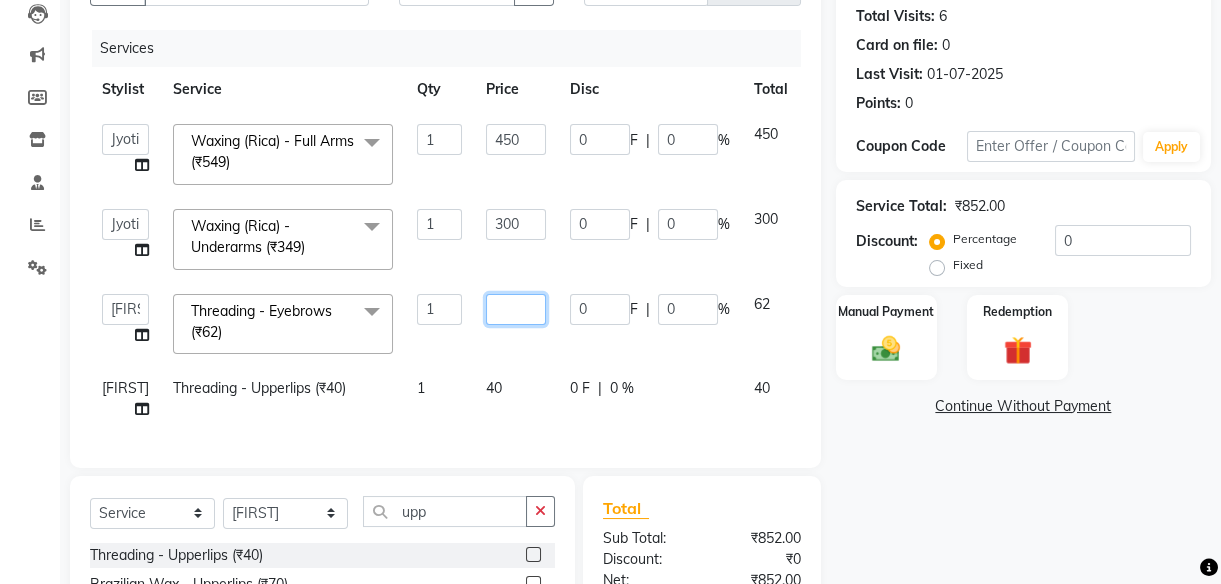 click 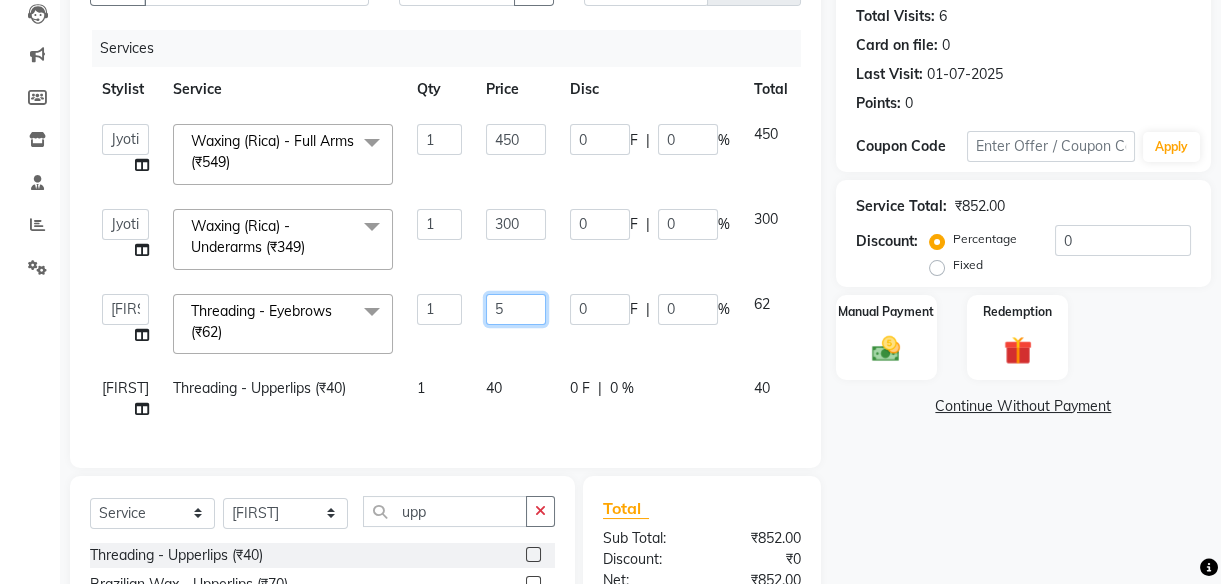 type on "50" 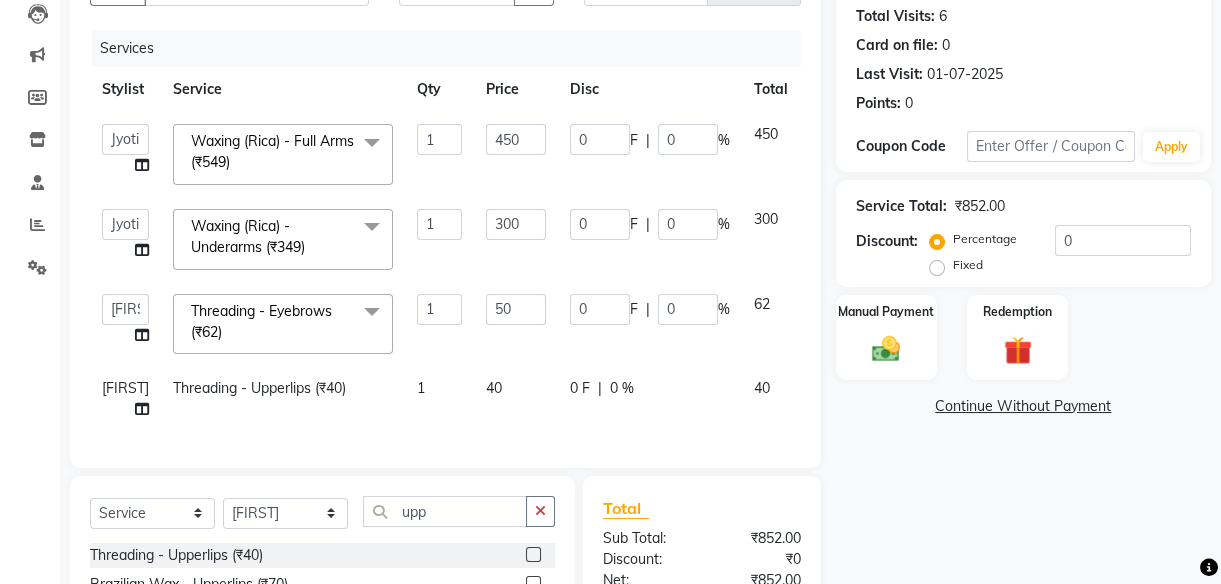 click on "40" 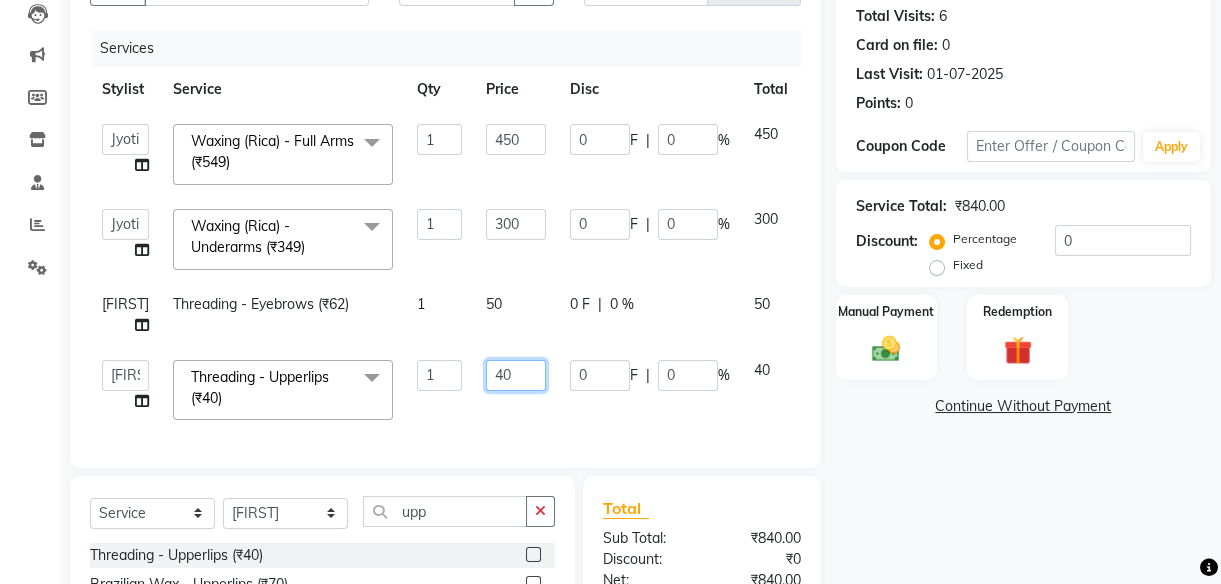 click on "40" 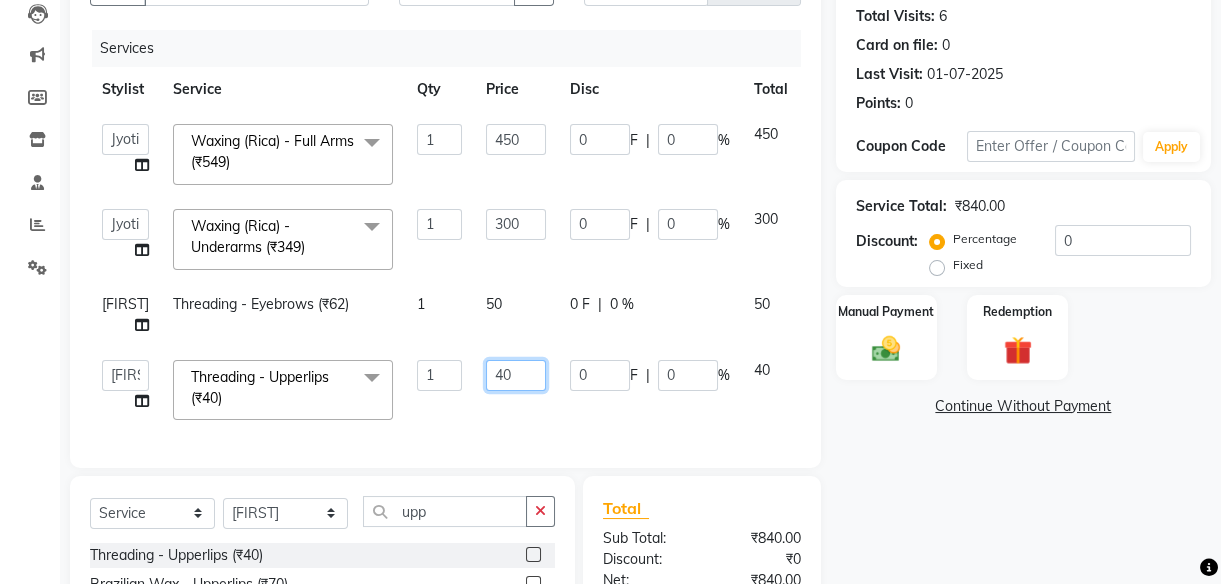 click on "40" 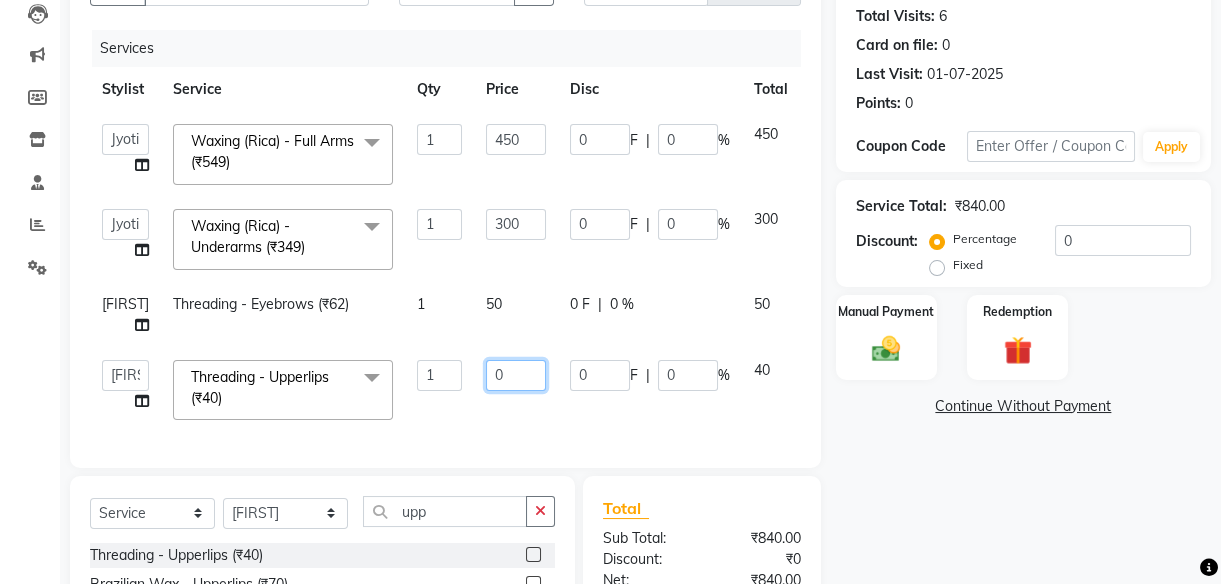 type on "30" 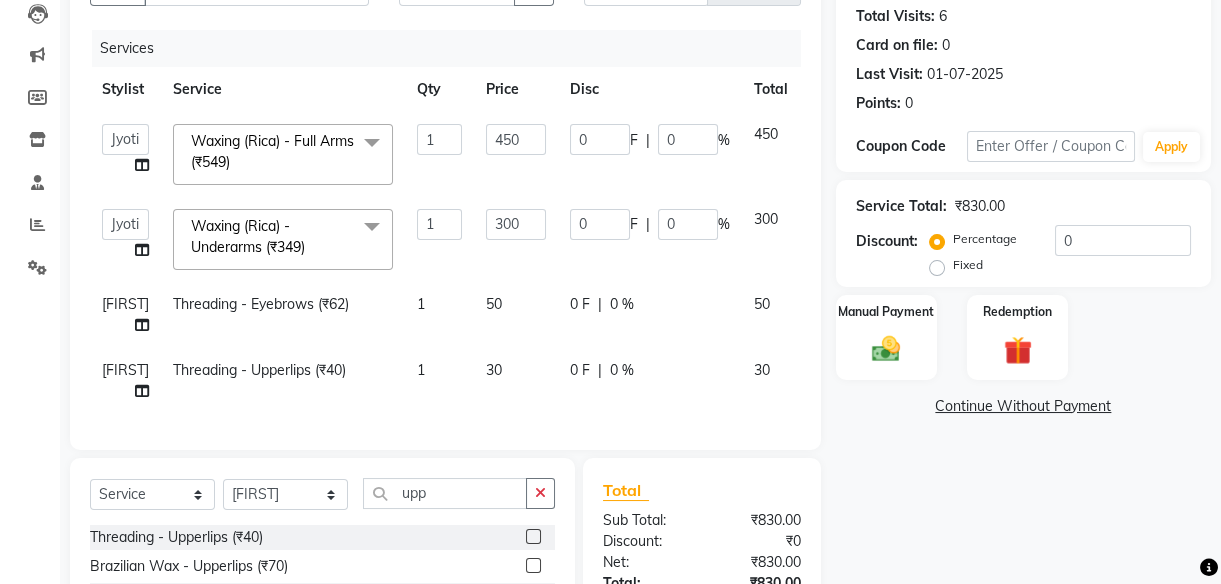 click on "Services Stylist Service Qty Price Disc Total Action  [FIRST]   Front Desk   [FIRST]   [FIRST]   rushi    Samarh    [FIRST]   [FIRST]    [FIRST]    Waxing (Rica) - Full Arms (₹549)  x Hair - Hair Cut (₹249) Hair - Child Hair Cut (₹249) Hair - Hair Wash (₹199) Hair - Women Hair wash  (₹400) Hair Wash+Hair Cut+Beard (₹400) Women-Hair Wash+Hair Cut  (₹500) Shaving - Trimming (₹199) Shaving - Regular Shaving (₹225) Shaving - Beard Styling (₹299) Colour - Beard Colour (₹449) Colour - Majirel (Short) (₹799) Colour - Majirel (₹1099) Colour - Inoa (₹1299) Colour - Schwarzkopf (₹1399) Colour - Highlights (₹1699) Spa - Loreal (Short) (₹699) Spa - Loreal Spa (₹1199) Spa - Dandruff + Treatment (₹1399) Spa - Hairfall Treatment (₹1399) Spa - Treatment Spa (₹1799) Spa - Beard Spa (Short) (₹289) Spa - Beard Spa (Medium) (₹399) Spa - Beard Spa (Long) (₹599) Keratin - Short (₹2999) Keratin - Medium (₹3449) Keratin - Long (₹3999) Threading - Eyebrows (₹62) Tan Clear  (₹1800)" 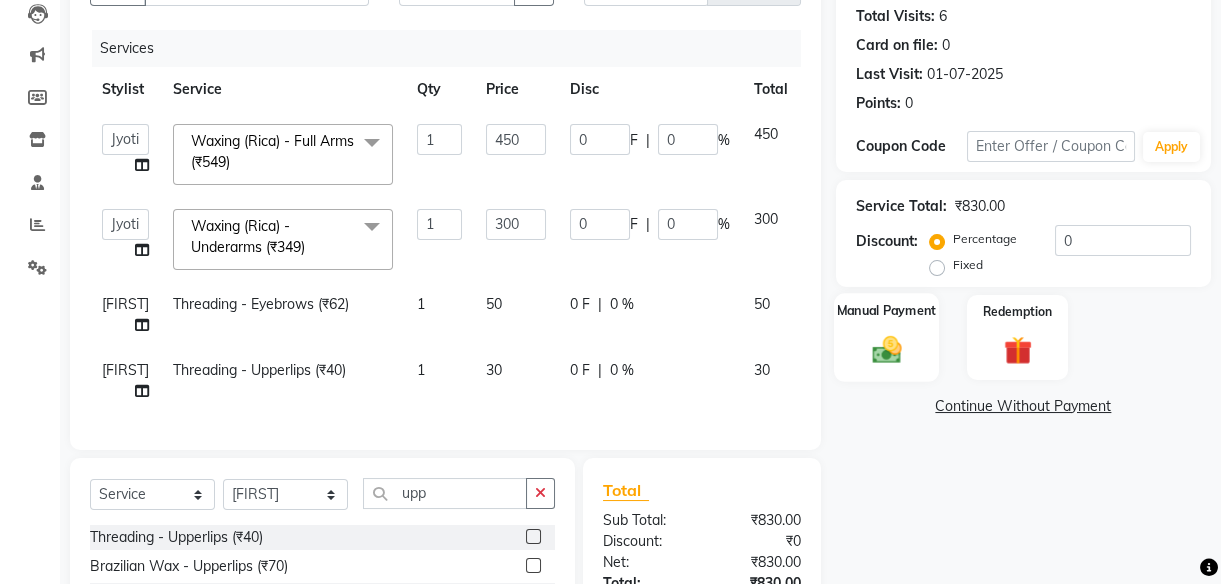 click 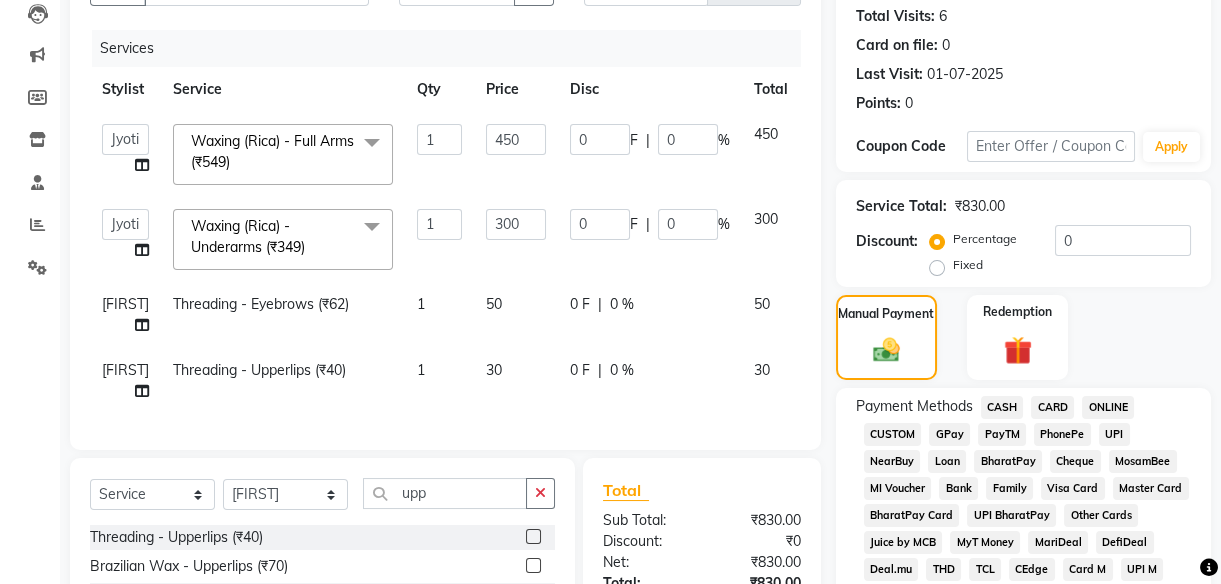 click on "UPI" 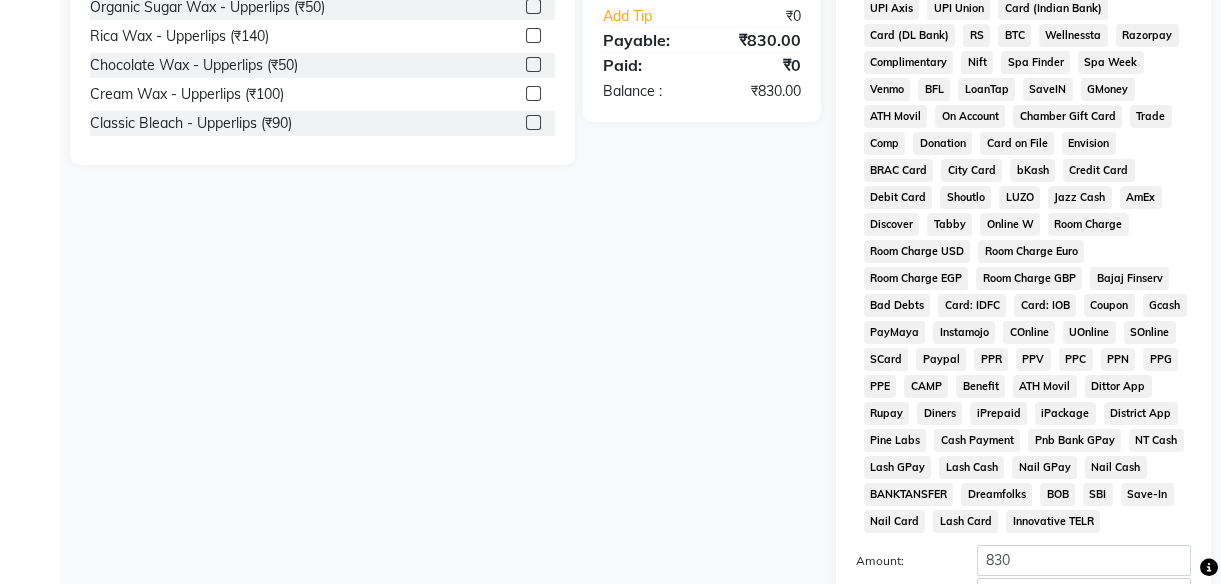 scroll, scrollTop: 1020, scrollLeft: 0, axis: vertical 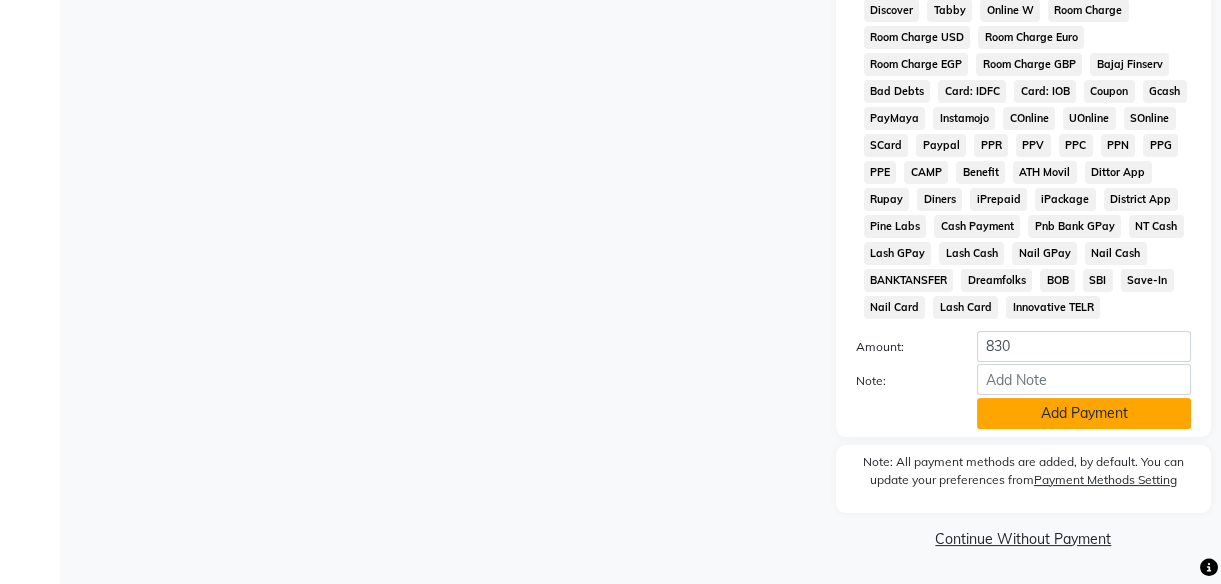 click on "Add Payment" 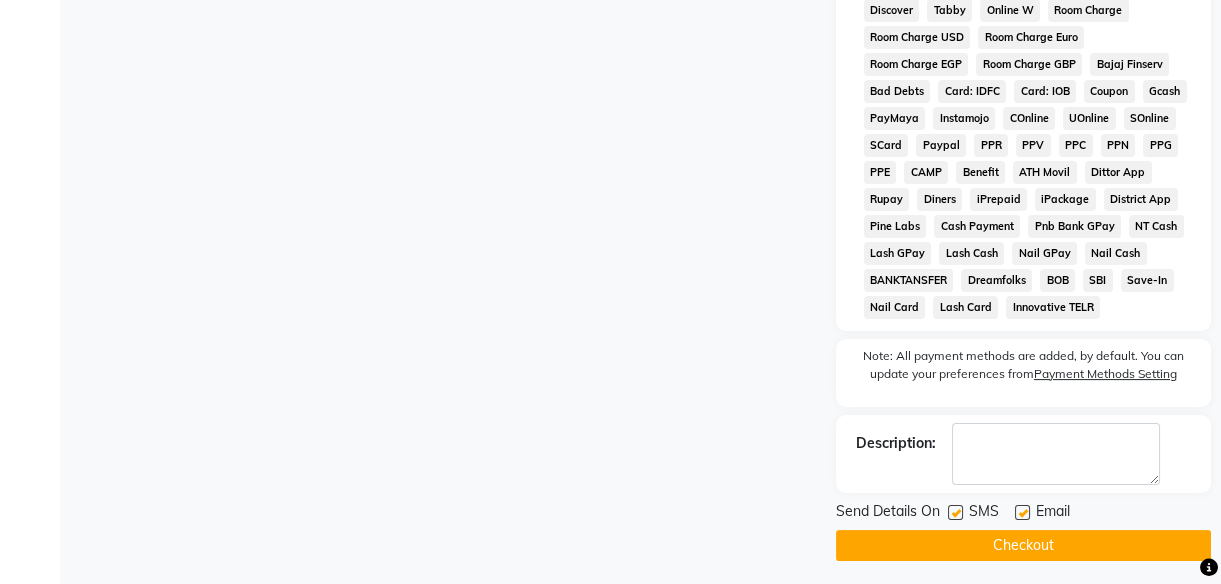 click 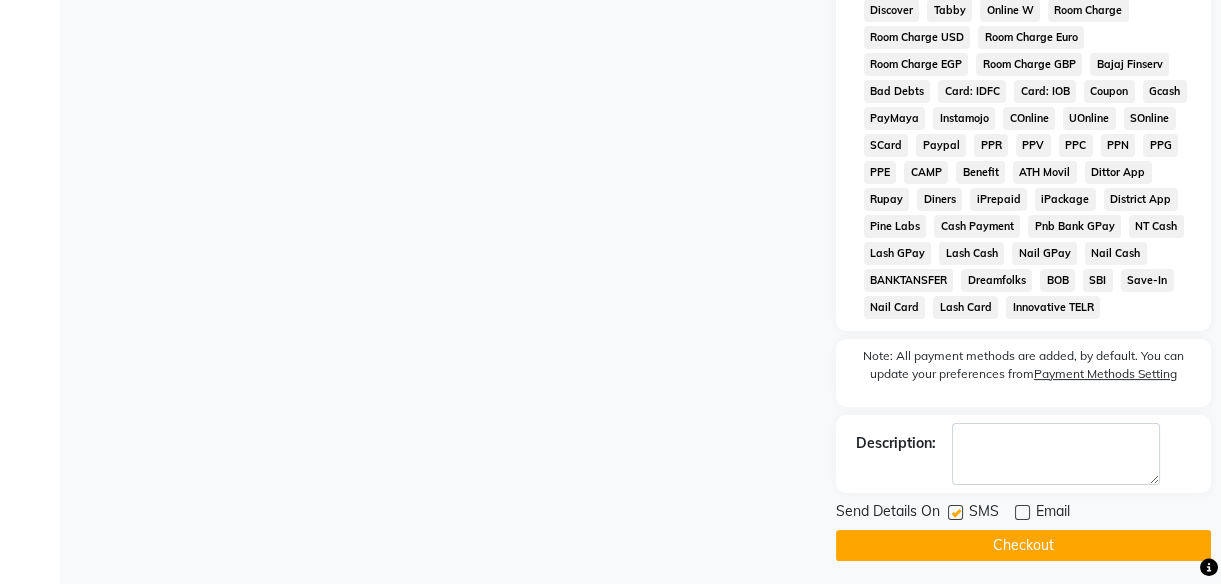 click 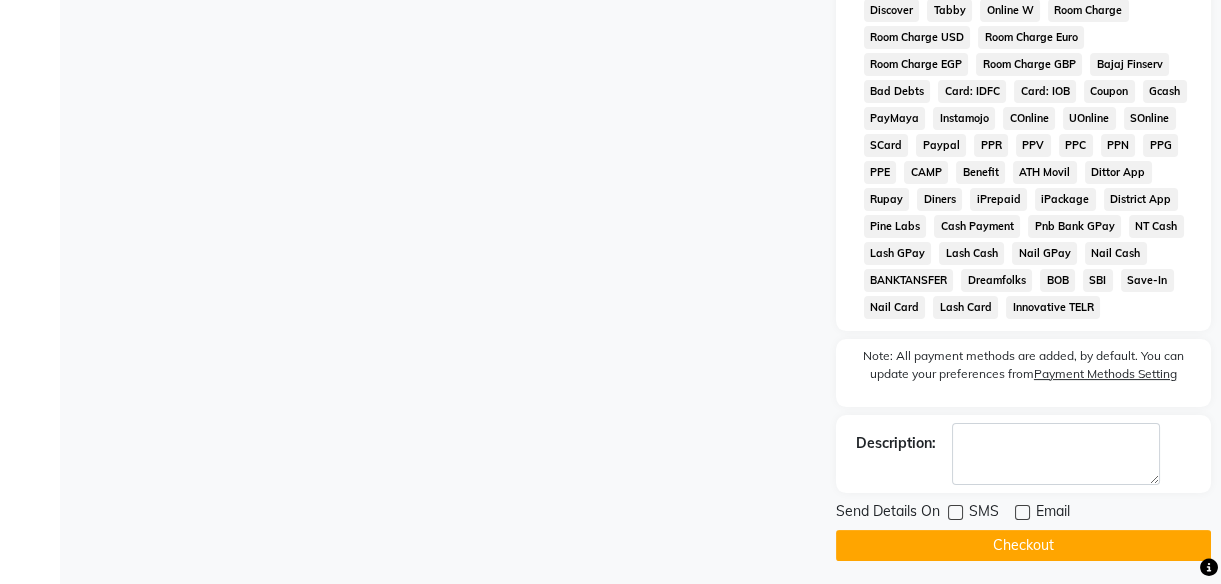 click on "Checkout" 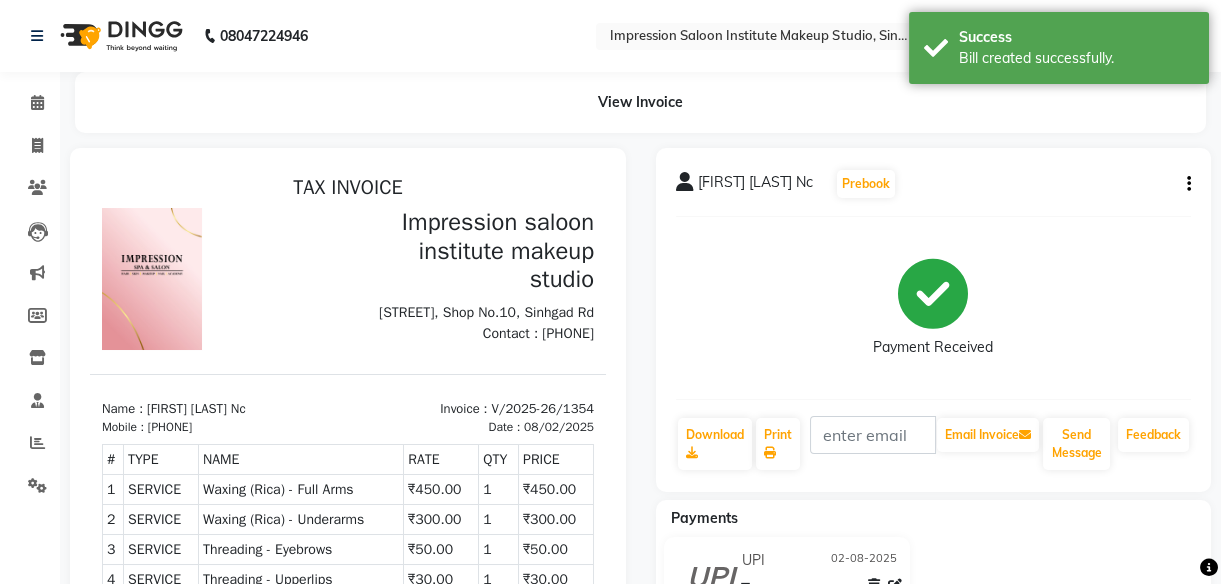 scroll, scrollTop: 0, scrollLeft: 0, axis: both 